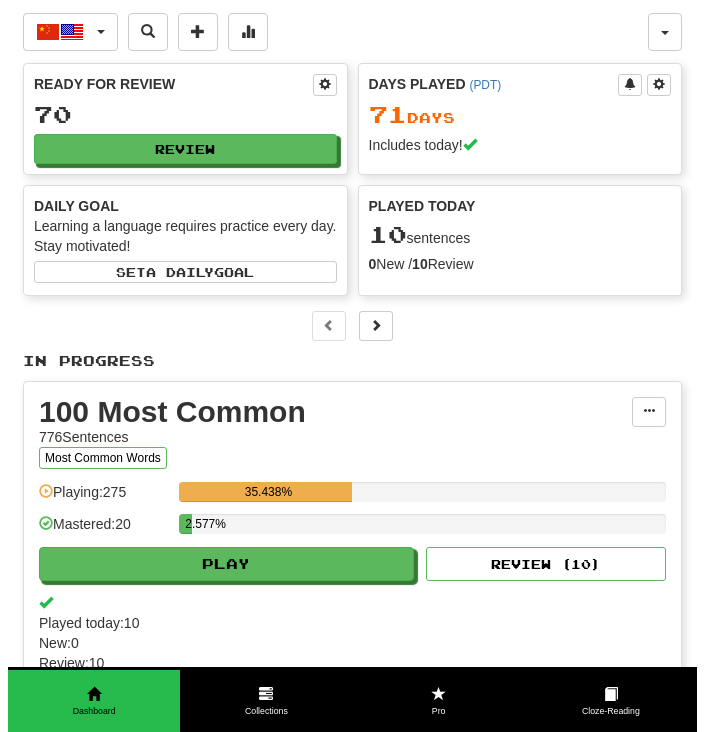 scroll, scrollTop: 840, scrollLeft: 0, axis: vertical 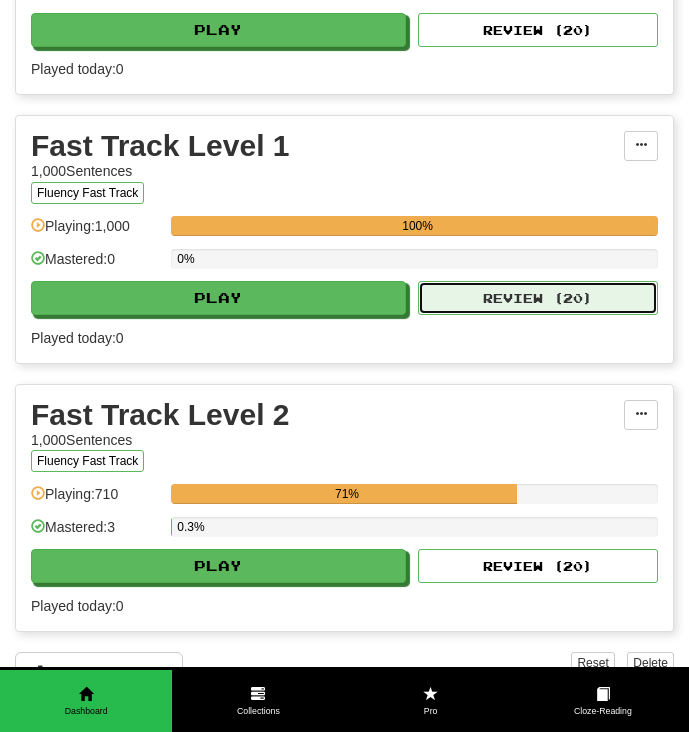 click on "Review ( 20 )" at bounding box center [538, 298] 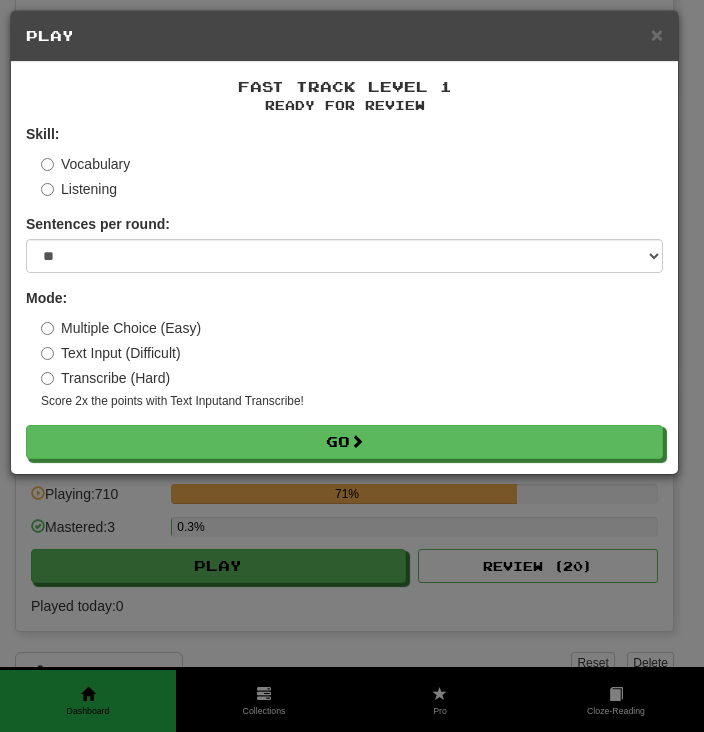 click on "Fast Track Level 1 Ready for Review Skill: Vocabulary Listening Sentences per round: * ** ** ** ** ** *** ******** Mode: Multiple Choice (Easy) Text Input (Difficult) Transcribe (Hard) Score 2x the points with Text Input  and Transcribe ! Go" at bounding box center (344, 268) 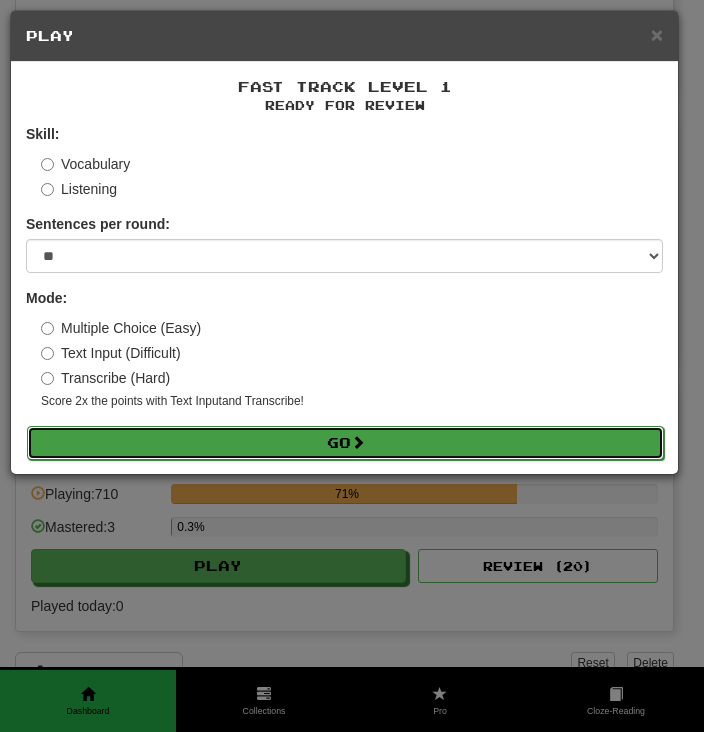 click on "Go" at bounding box center (345, 443) 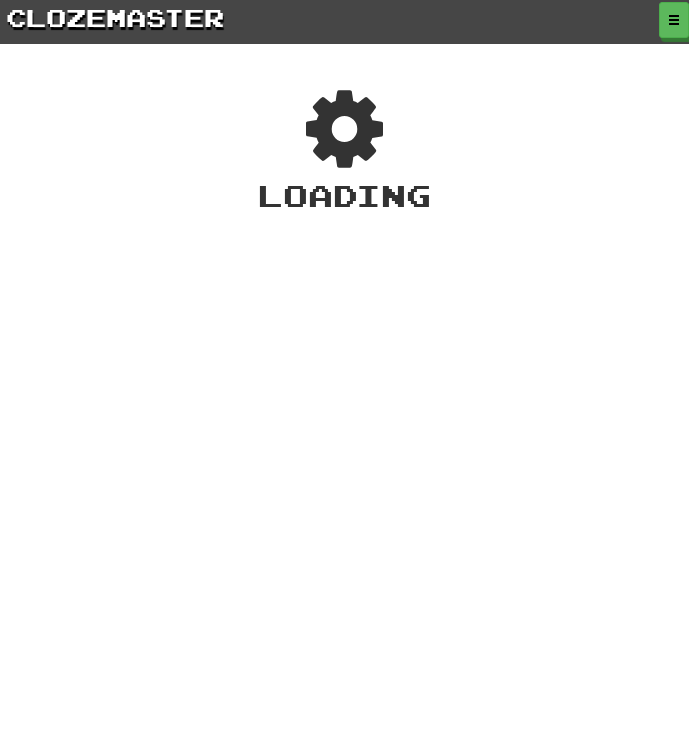 scroll, scrollTop: 0, scrollLeft: 0, axis: both 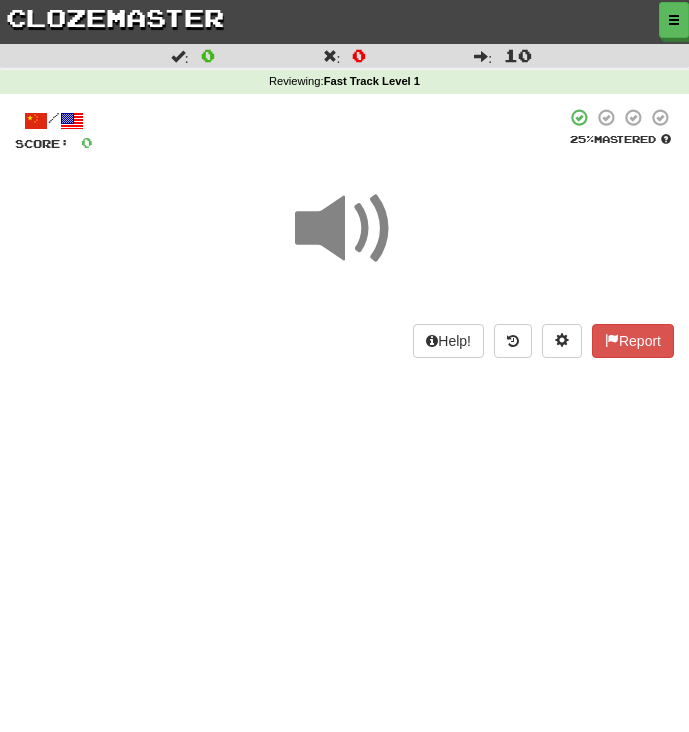 click at bounding box center (345, 229) 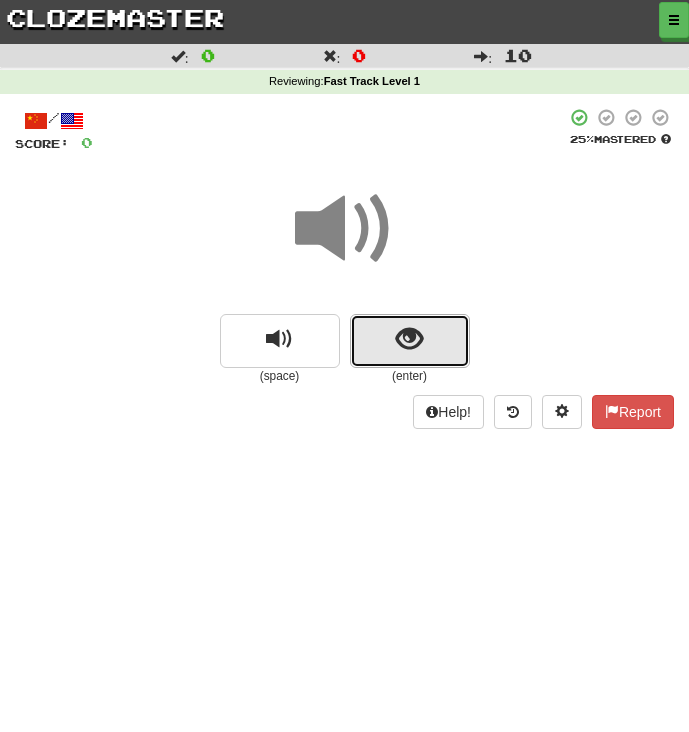 click at bounding box center [409, 339] 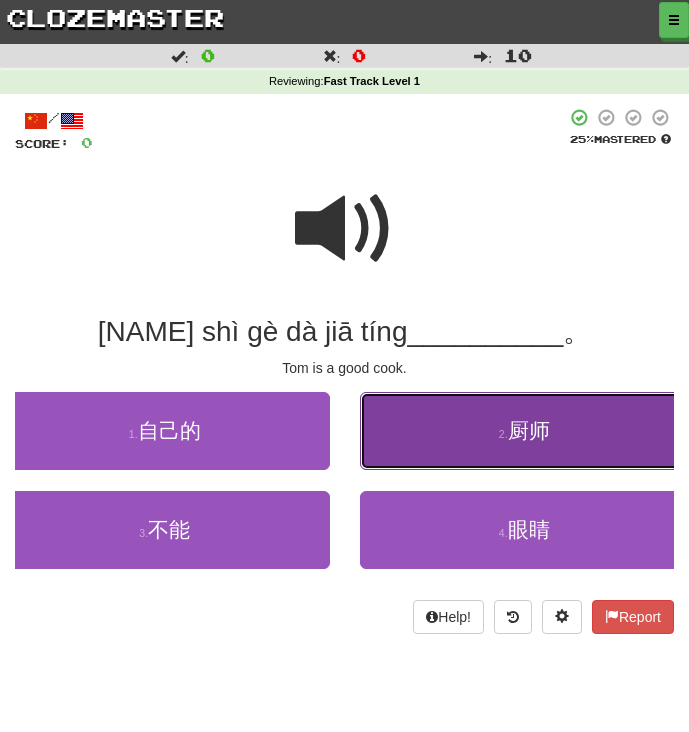 click on "2 .  厨师" at bounding box center (525, 431) 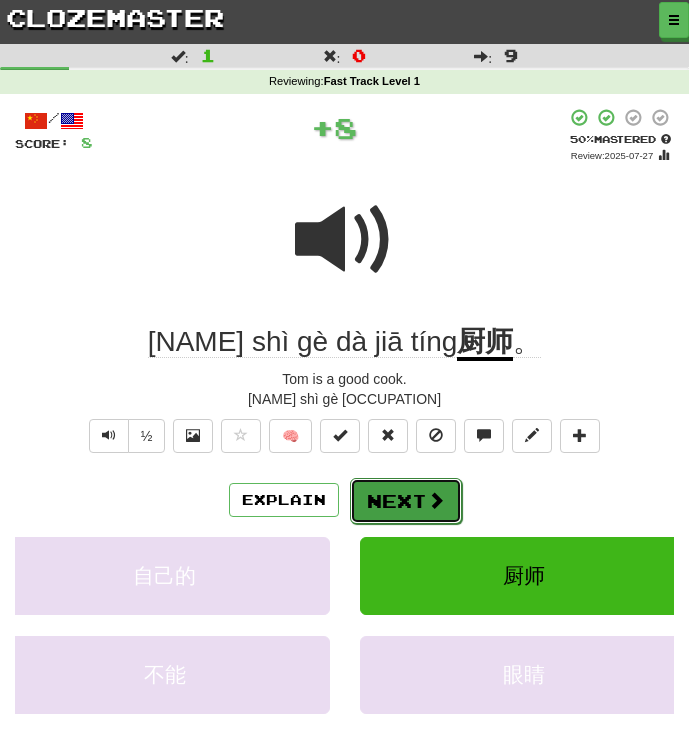 click on "Next" at bounding box center [406, 501] 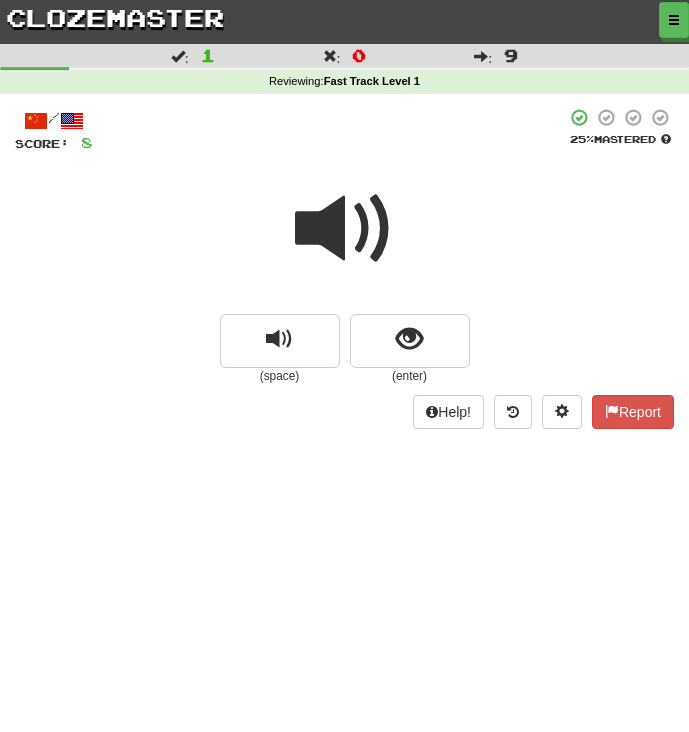 click on "(enter)" at bounding box center (410, 376) 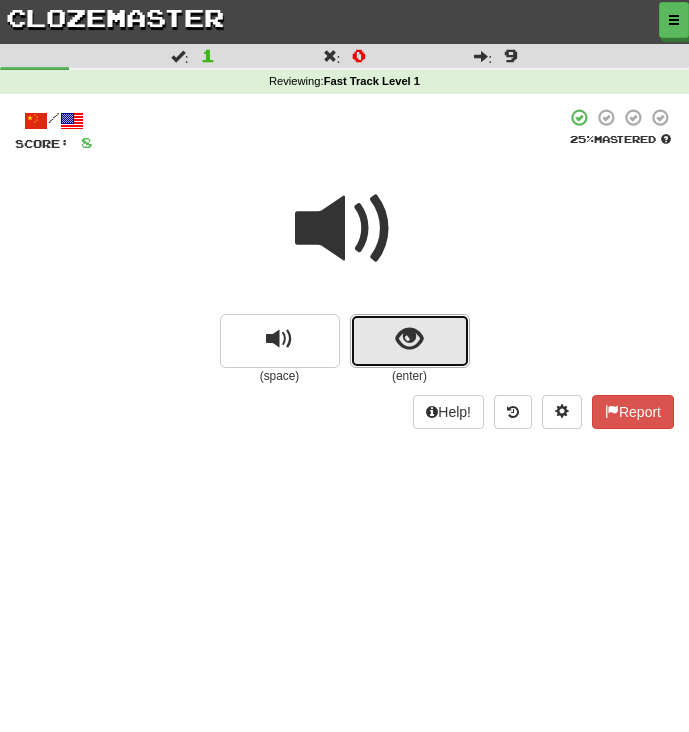 click at bounding box center [410, 341] 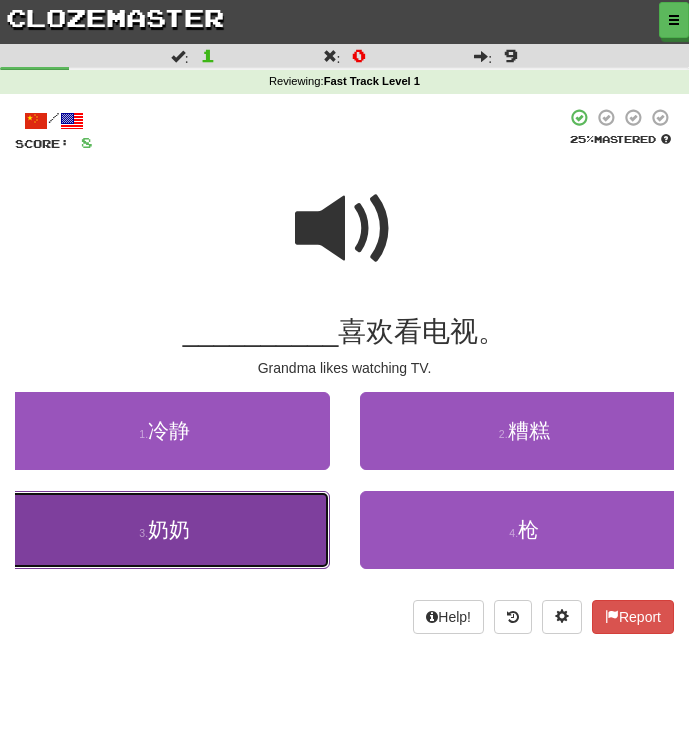 click on "3 .  奶奶" at bounding box center (165, 530) 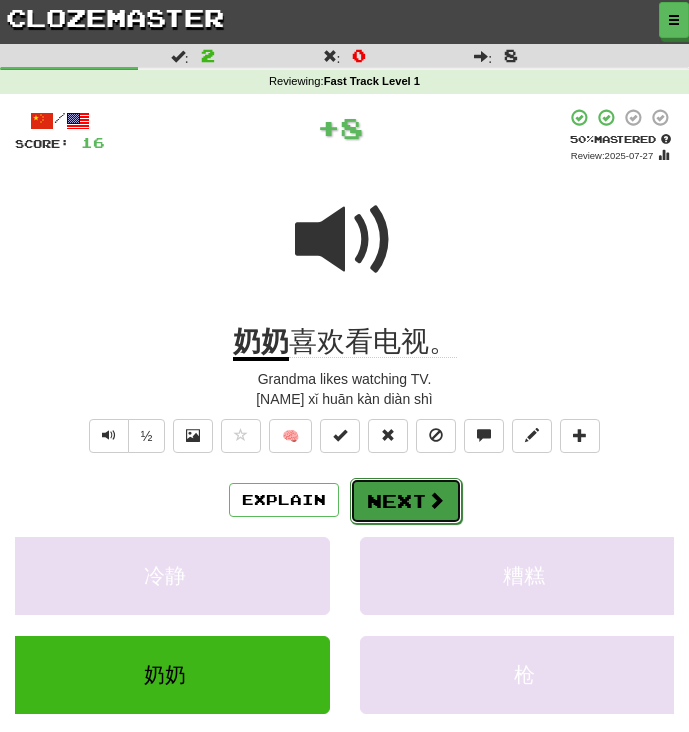 click at bounding box center [436, 500] 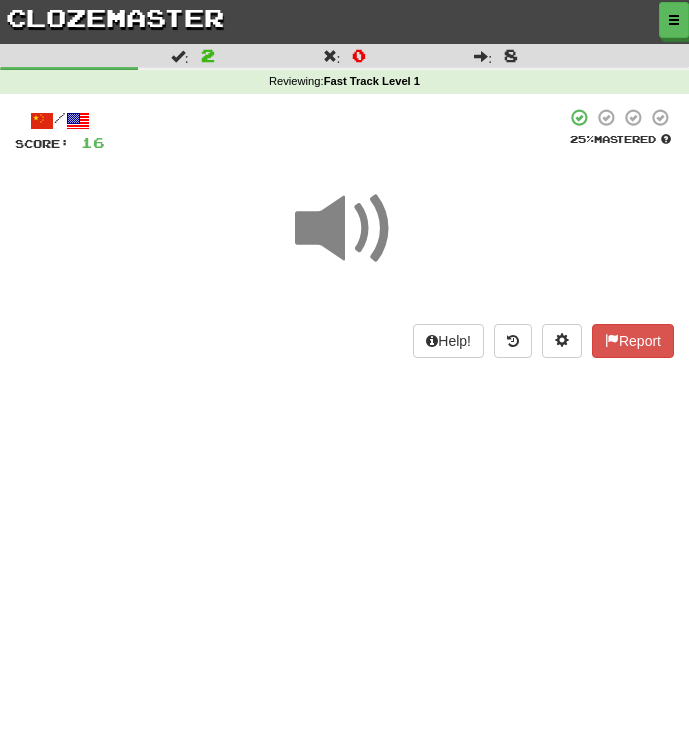 click at bounding box center (345, 229) 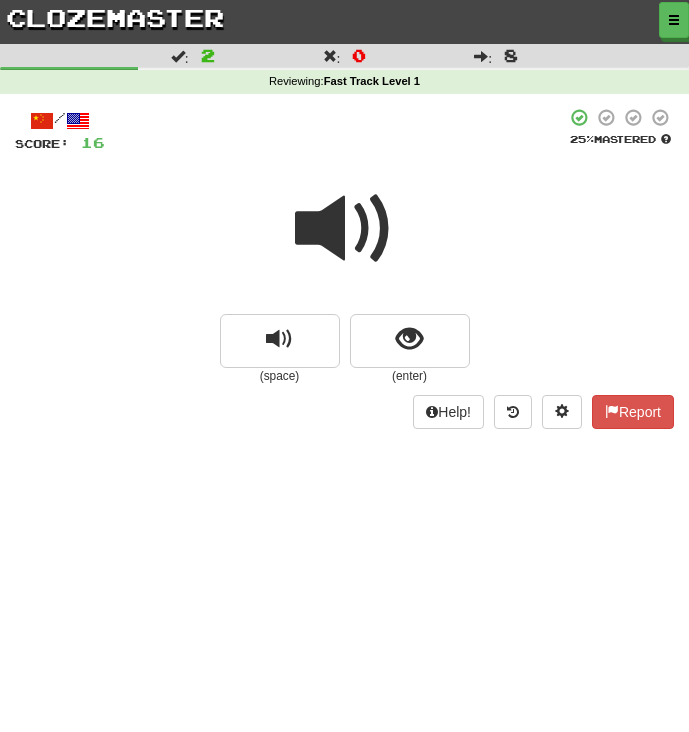 click at bounding box center [345, 229] 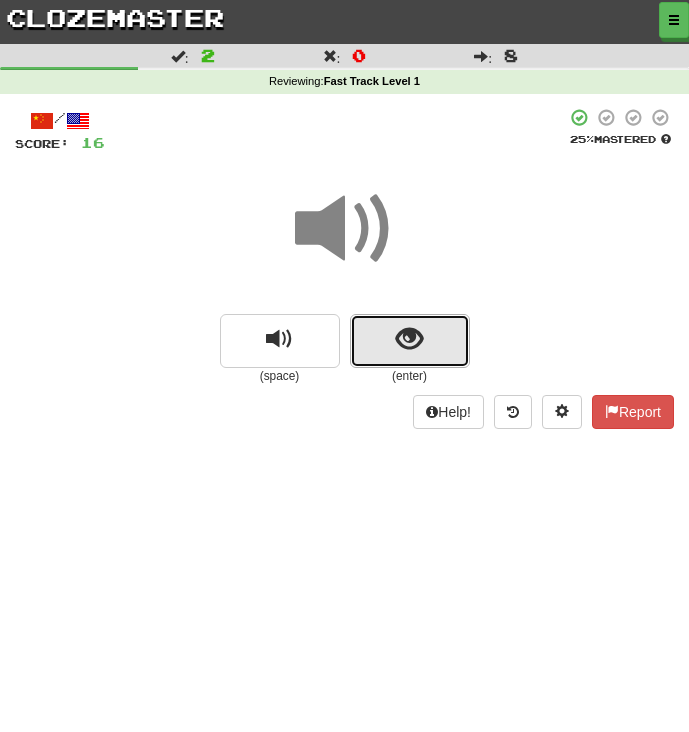 drag, startPoint x: 323, startPoint y: 238, endPoint x: 415, endPoint y: 349, distance: 144.17004 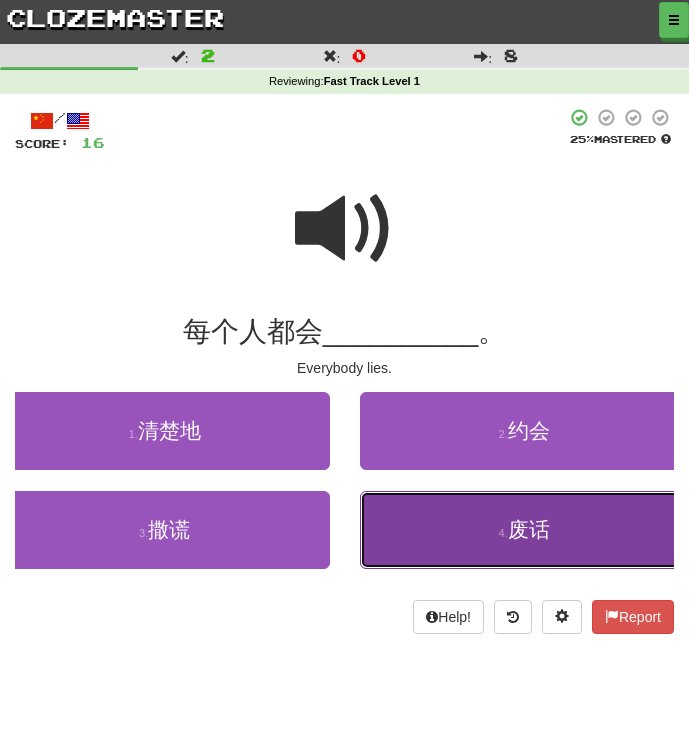 drag, startPoint x: 415, startPoint y: 349, endPoint x: 442, endPoint y: 510, distance: 163.24828 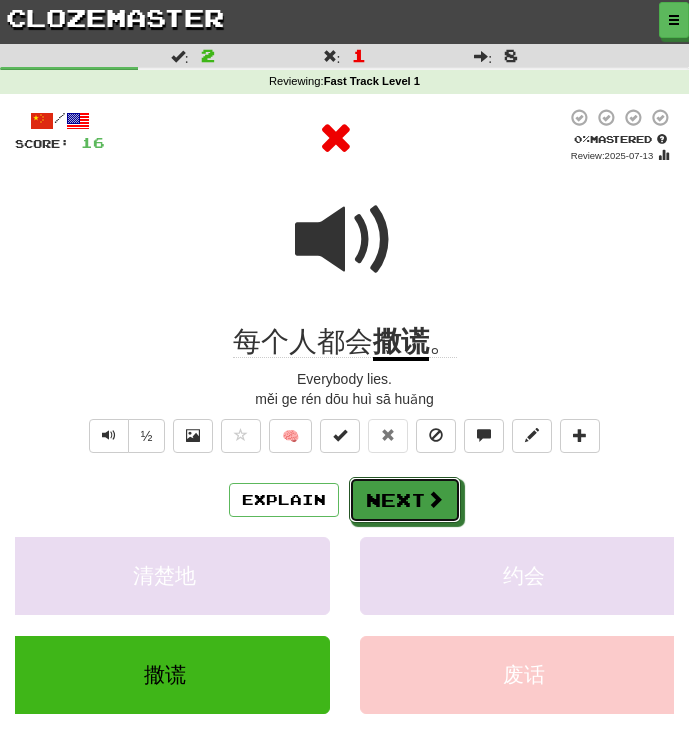 click on "Next" at bounding box center [405, 500] 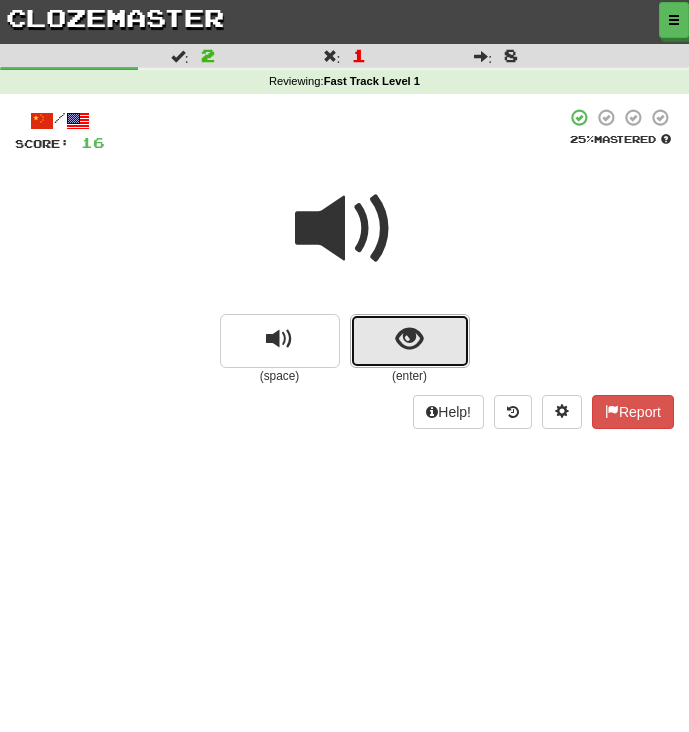 drag, startPoint x: 442, startPoint y: 510, endPoint x: 390, endPoint y: 339, distance: 178.73164 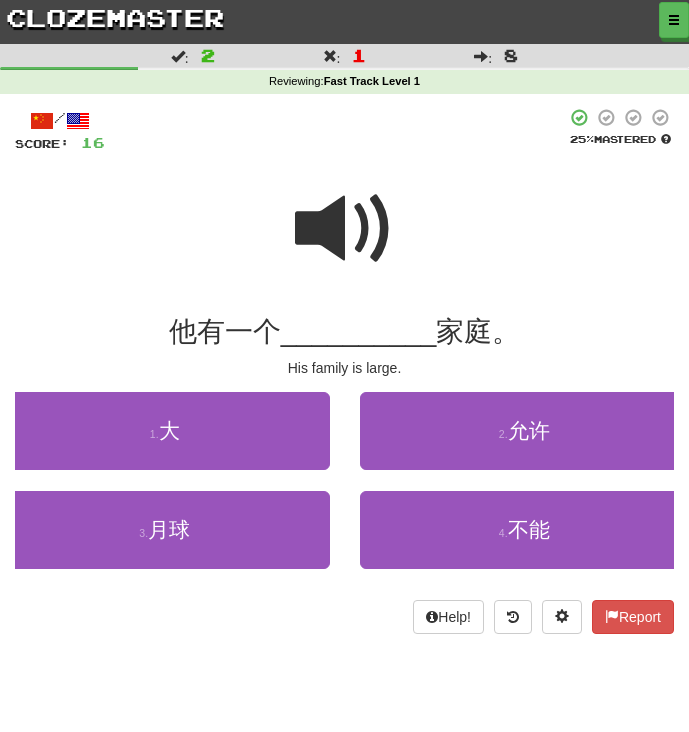 drag, startPoint x: 390, startPoint y: 339, endPoint x: 335, endPoint y: 239, distance: 114.12712 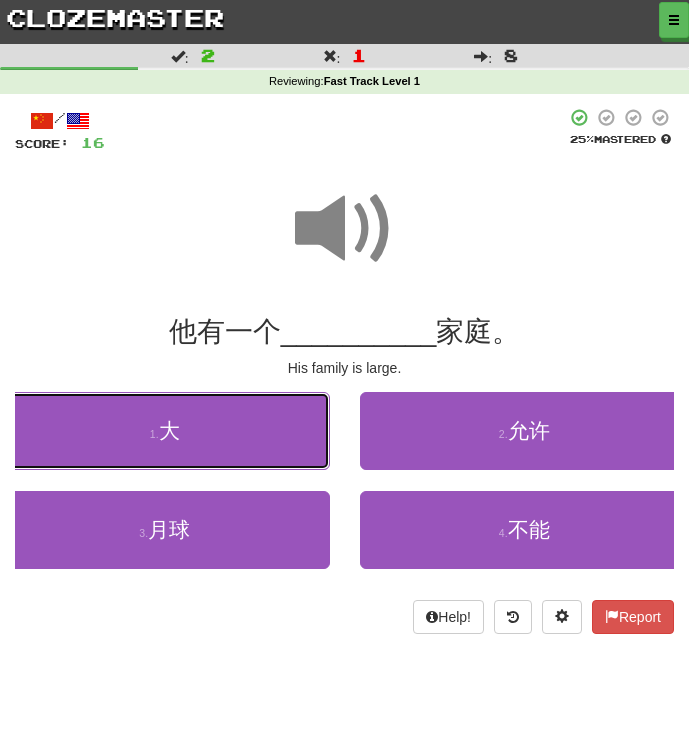 click on "1 .  大" at bounding box center (165, 431) 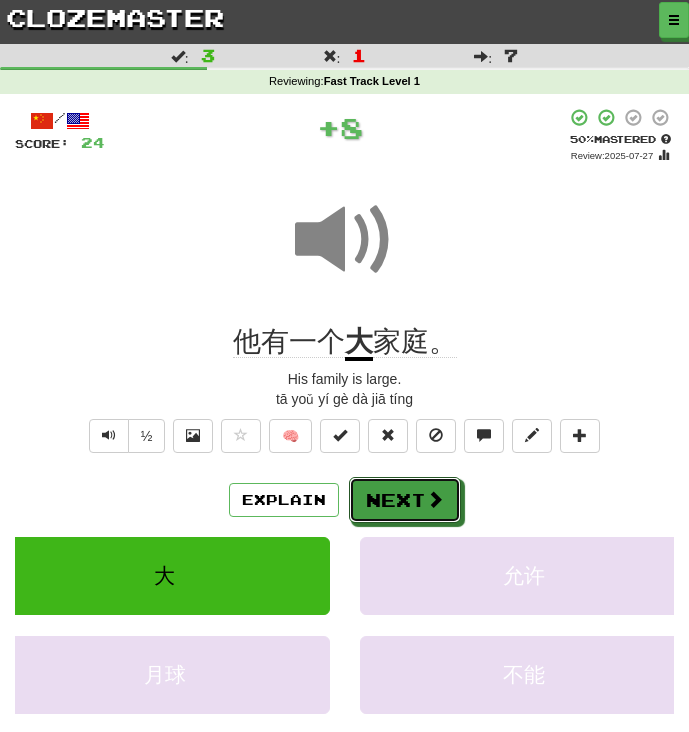 click on "Next" at bounding box center [405, 500] 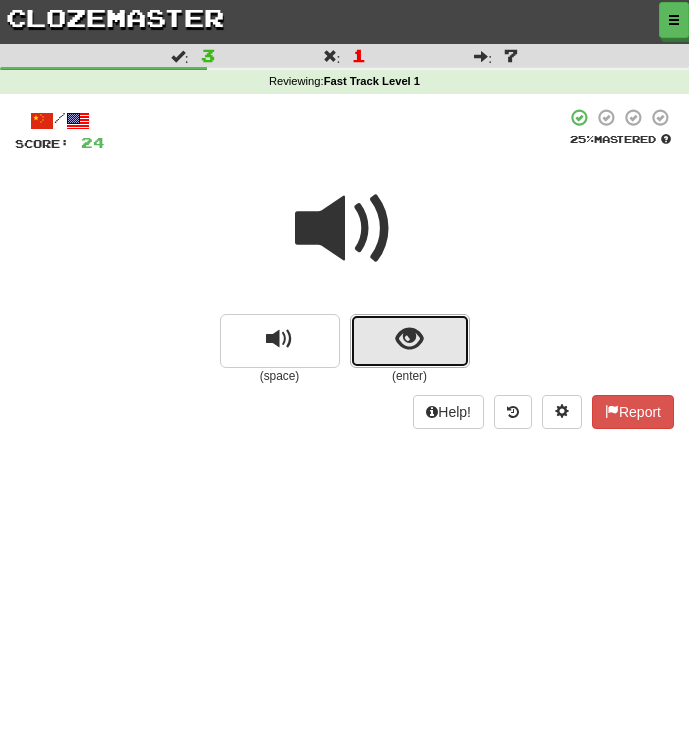 drag, startPoint x: 335, startPoint y: 239, endPoint x: 376, endPoint y: 346, distance: 114.58621 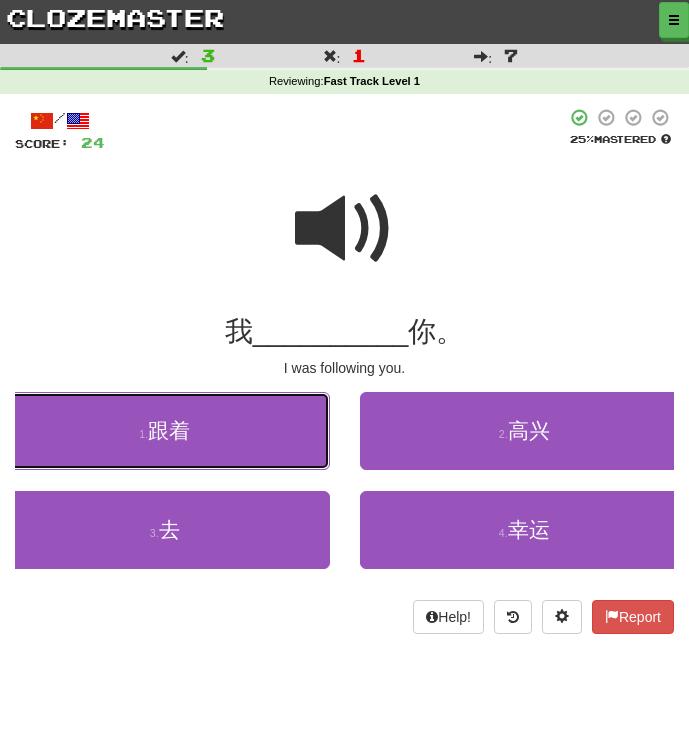 click on "1 .  跟着" at bounding box center [165, 431] 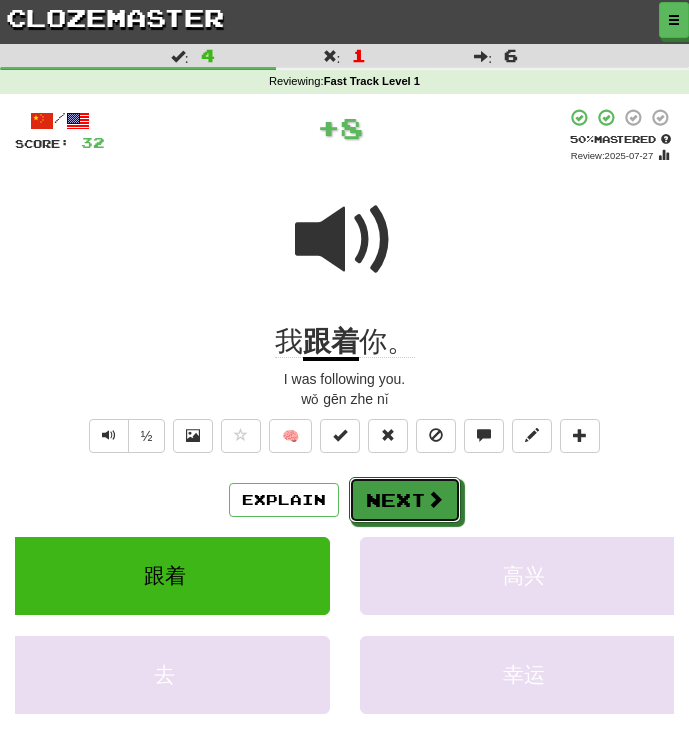 click on "Next" at bounding box center [405, 500] 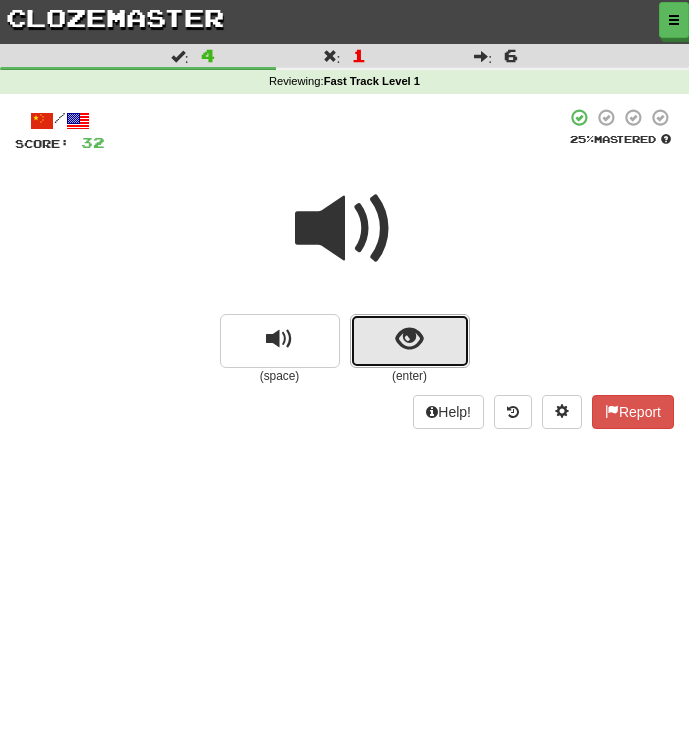click at bounding box center (410, 341) 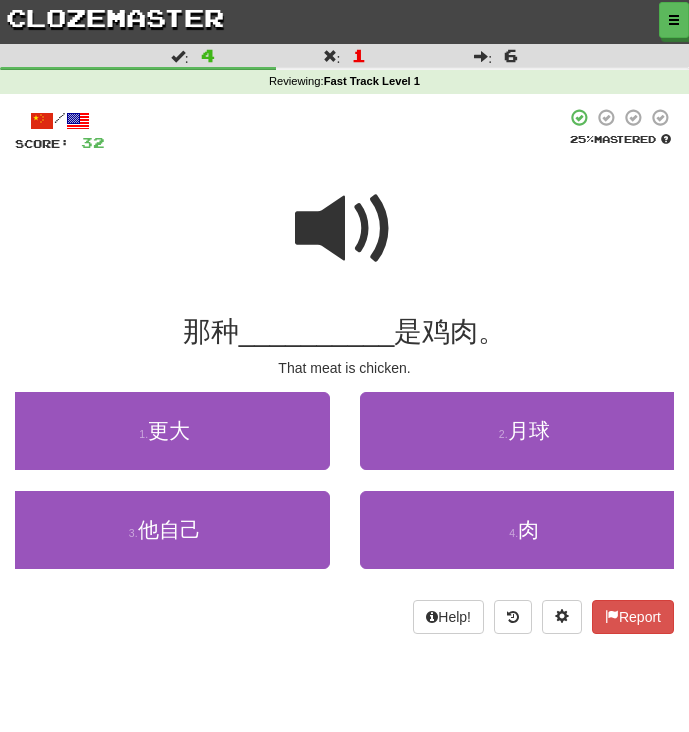click at bounding box center (345, 229) 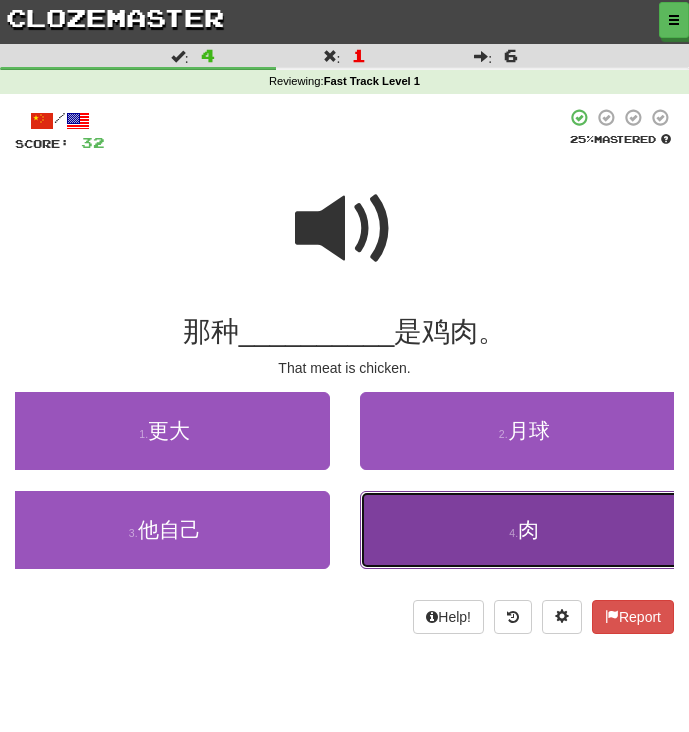 click on "4 .  肉" at bounding box center [525, 530] 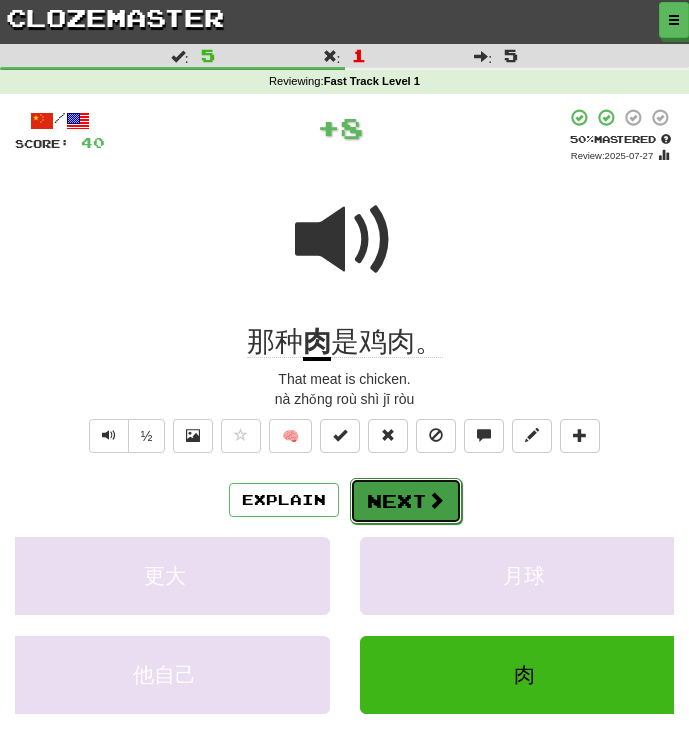 click on "Next" at bounding box center [406, 501] 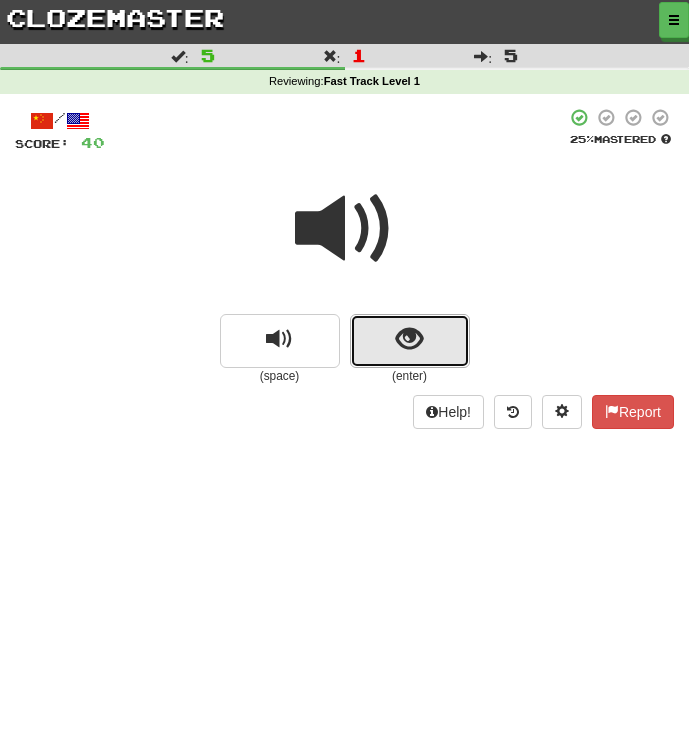 click at bounding box center (410, 341) 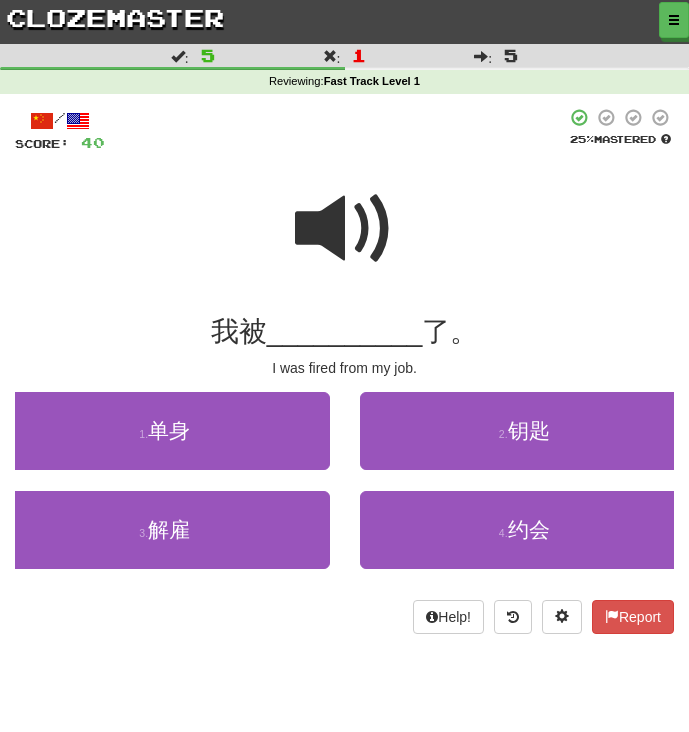 click at bounding box center [345, 229] 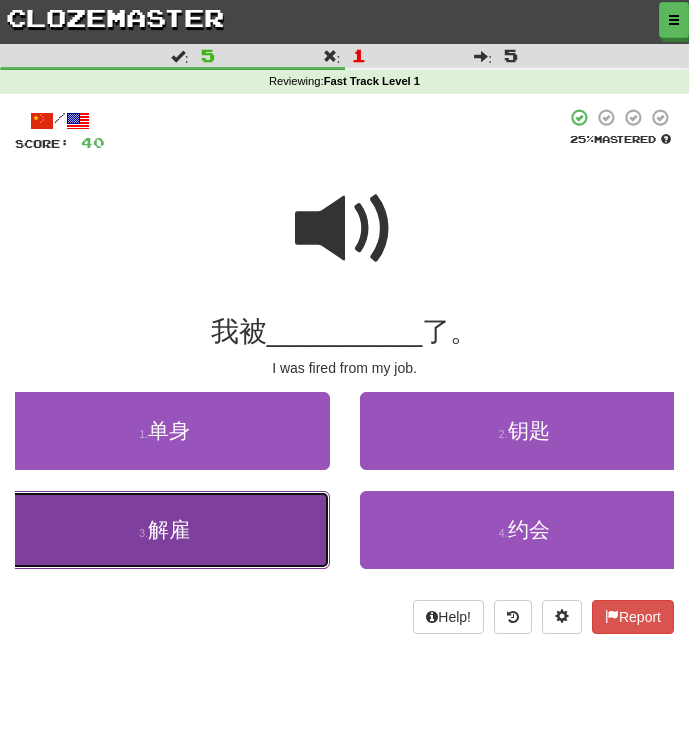 click on "3 .  解雇" at bounding box center (165, 530) 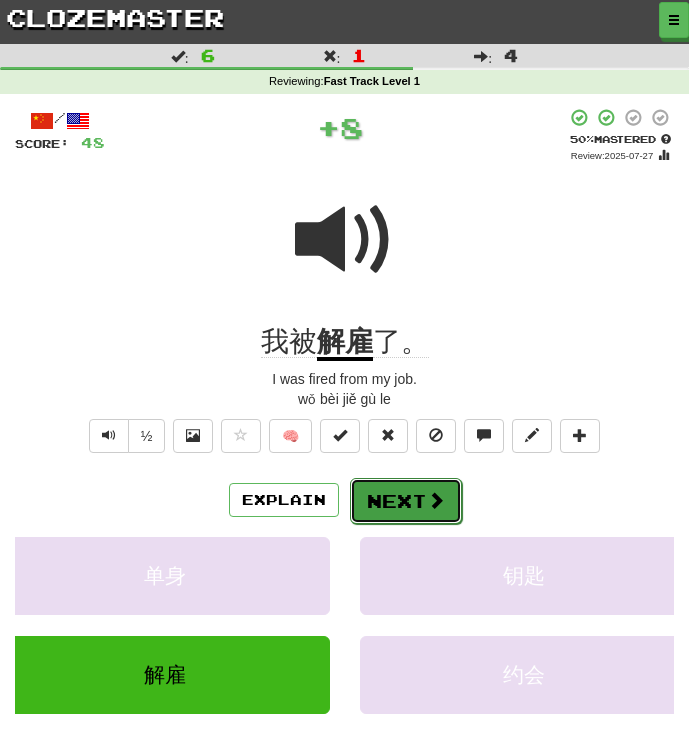 click on "Next" at bounding box center (406, 501) 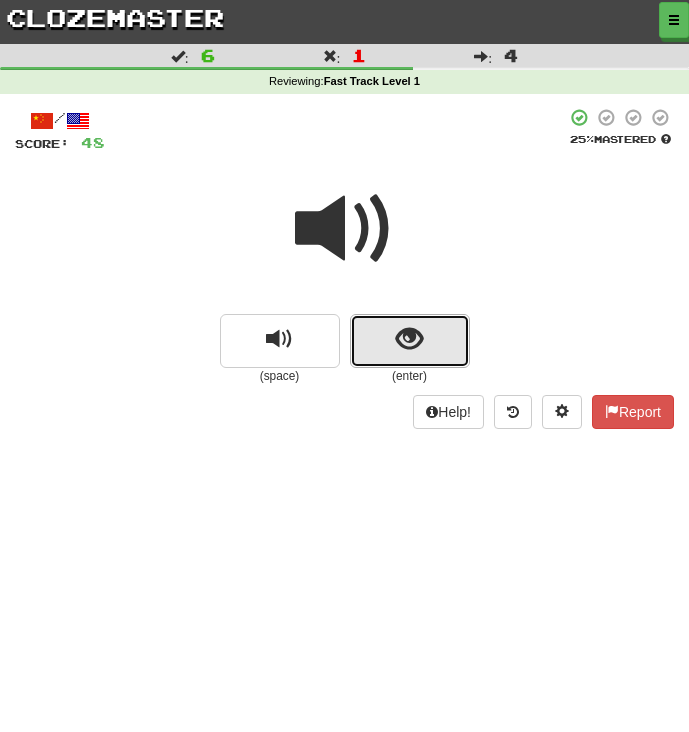 click at bounding box center (410, 341) 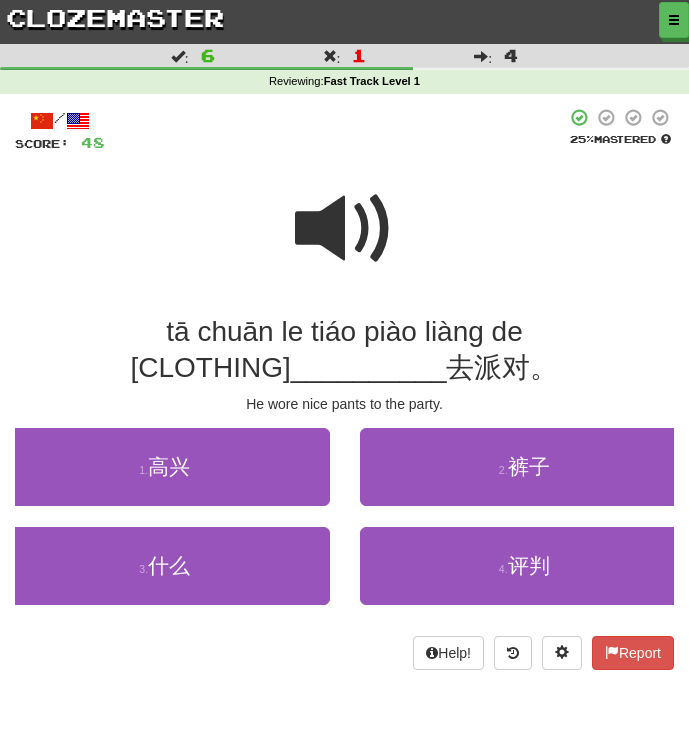 click at bounding box center [345, 229] 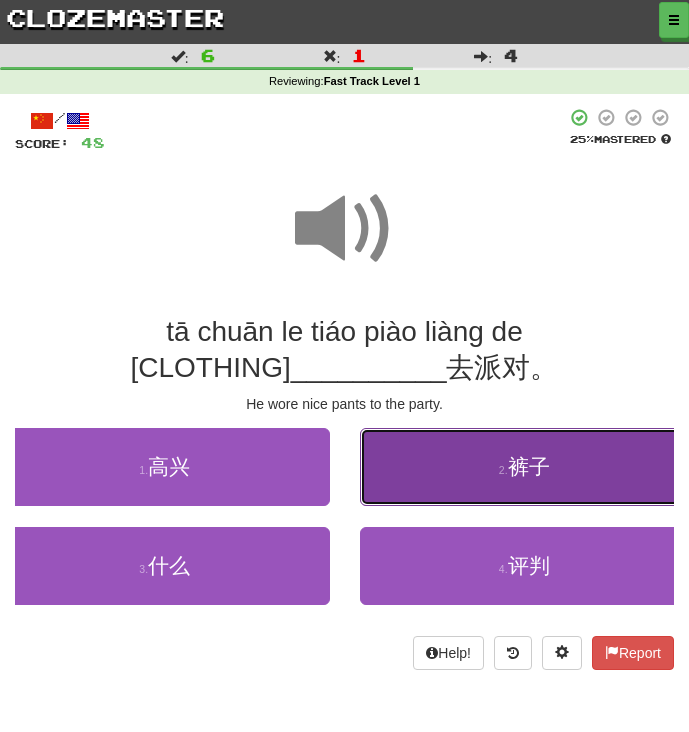 click on "2 .  裤子" at bounding box center (525, 467) 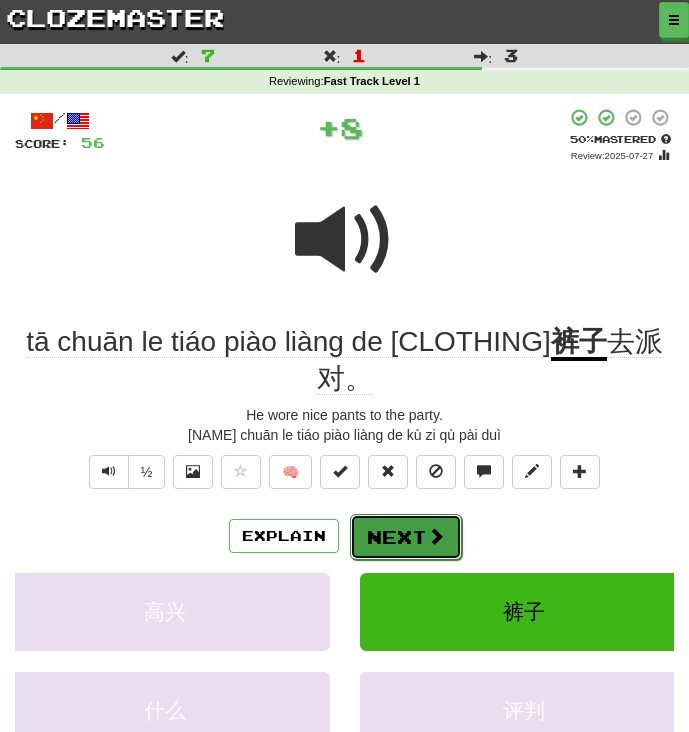click at bounding box center [436, 536] 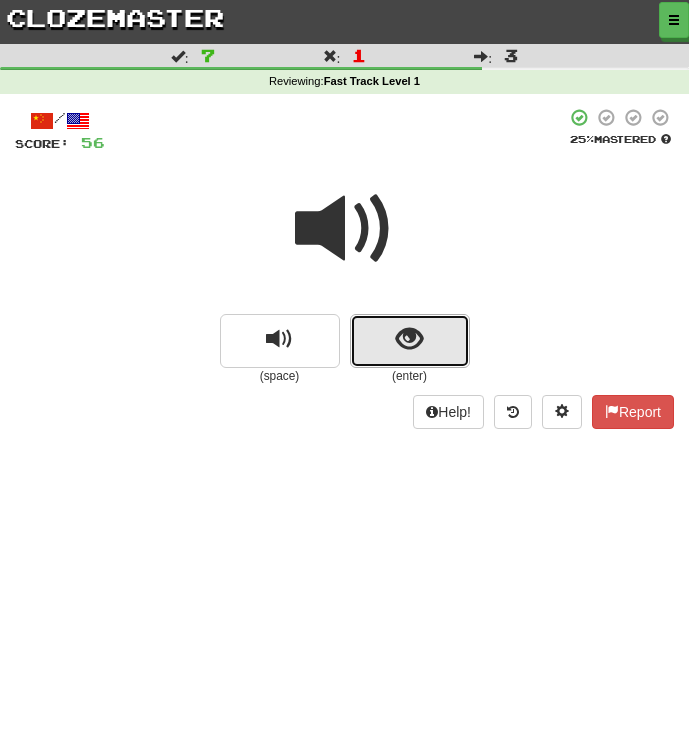 click at bounding box center (410, 341) 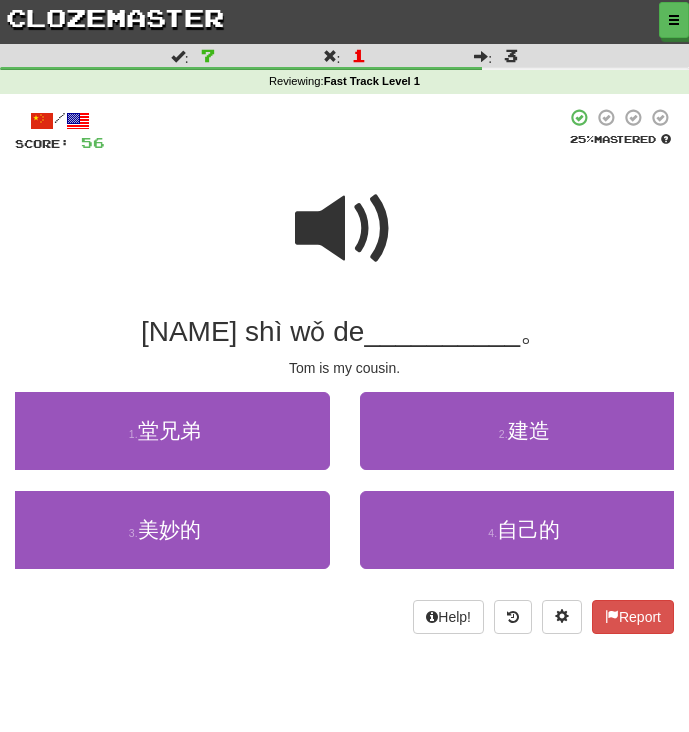 click at bounding box center (345, 229) 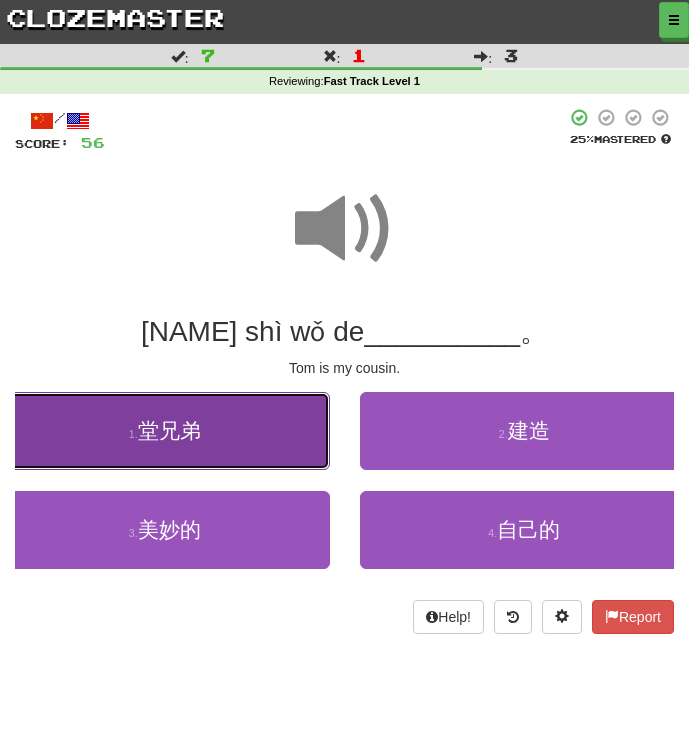 click on "1 .  堂兄弟" at bounding box center [165, 431] 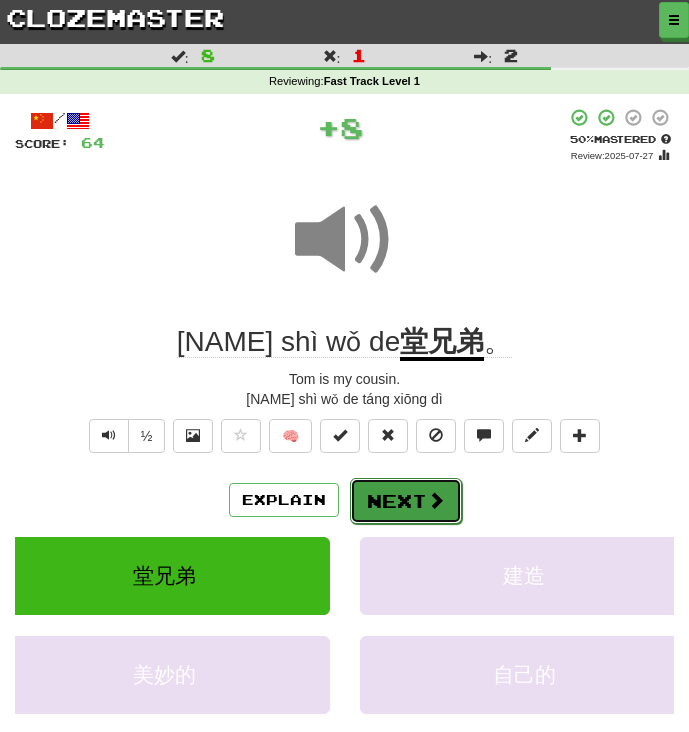 click on "Next" at bounding box center (406, 501) 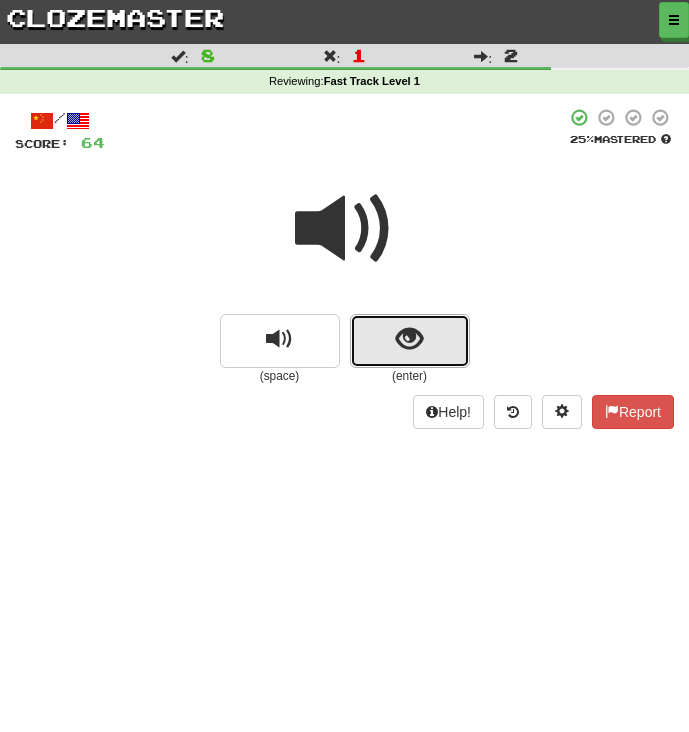 click at bounding box center [409, 339] 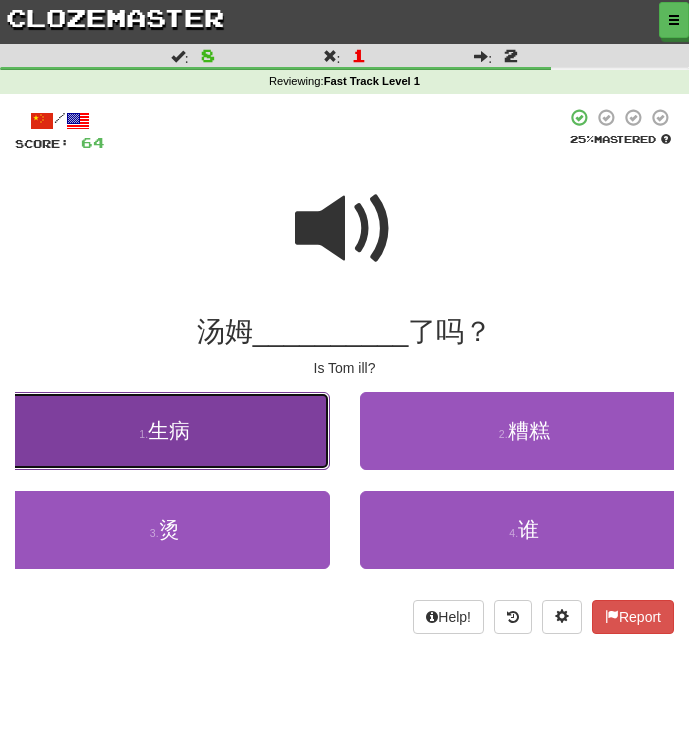 click on "1 .  生病" at bounding box center [165, 431] 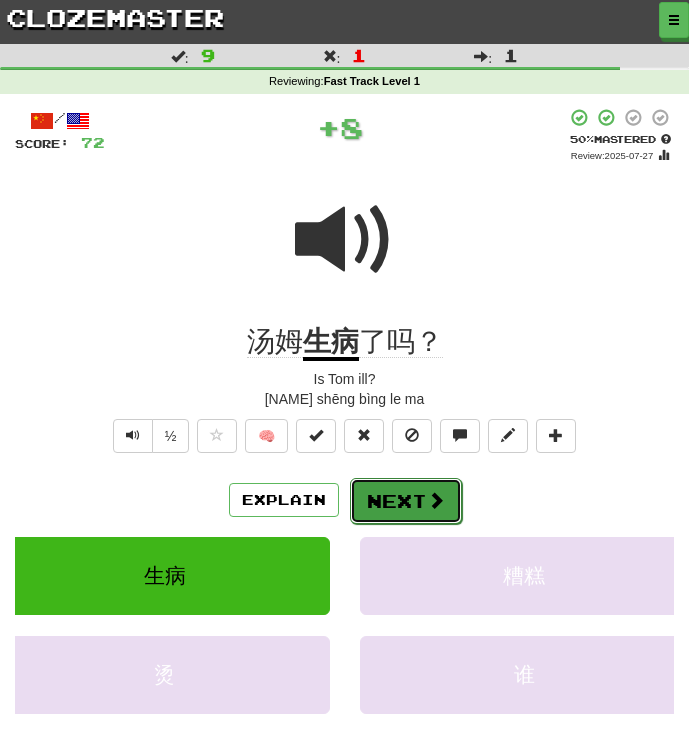 click on "Next" at bounding box center [406, 501] 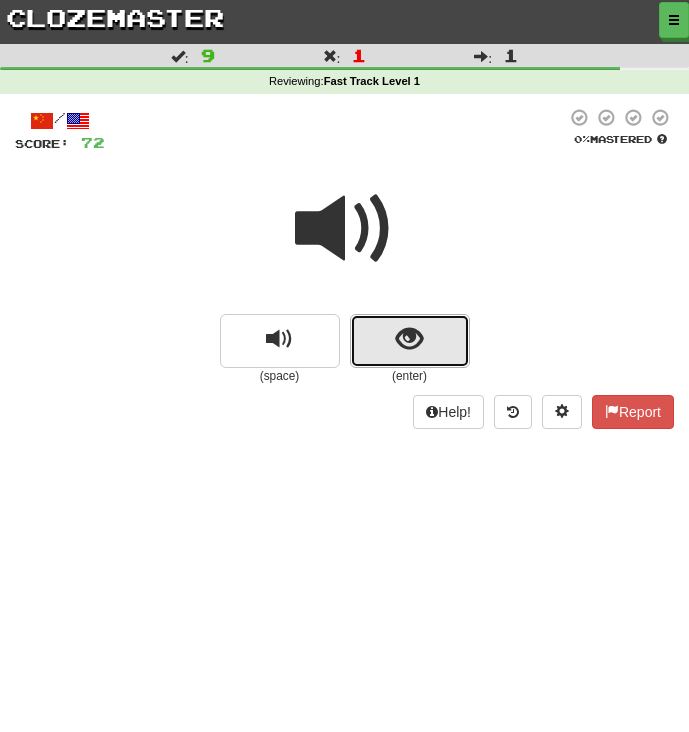 click at bounding box center [409, 339] 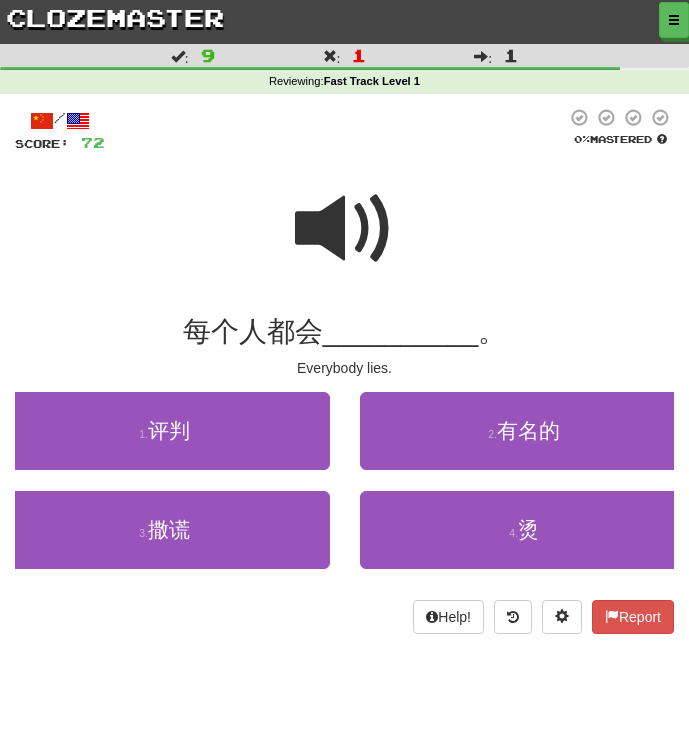 click at bounding box center [345, 229] 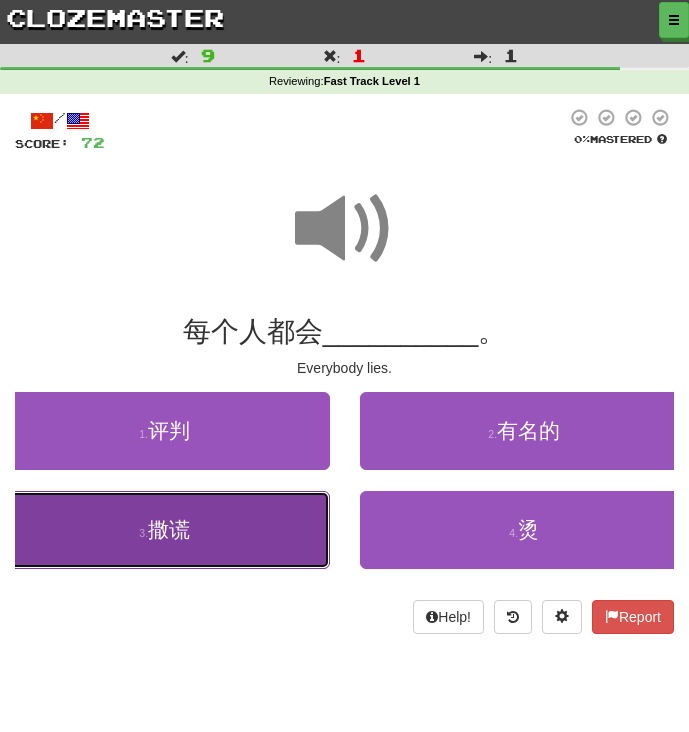 click on "3 .  撒谎" at bounding box center [165, 530] 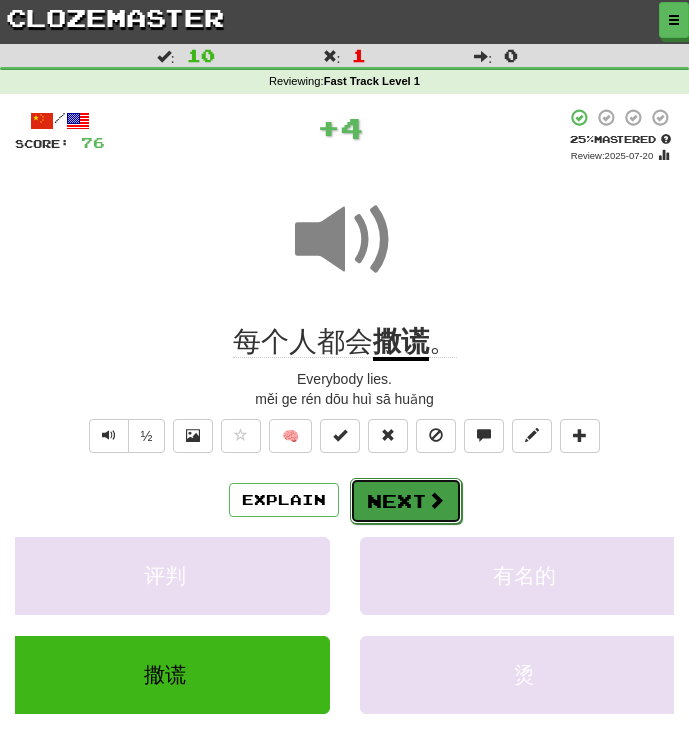 click on "Next" at bounding box center [406, 501] 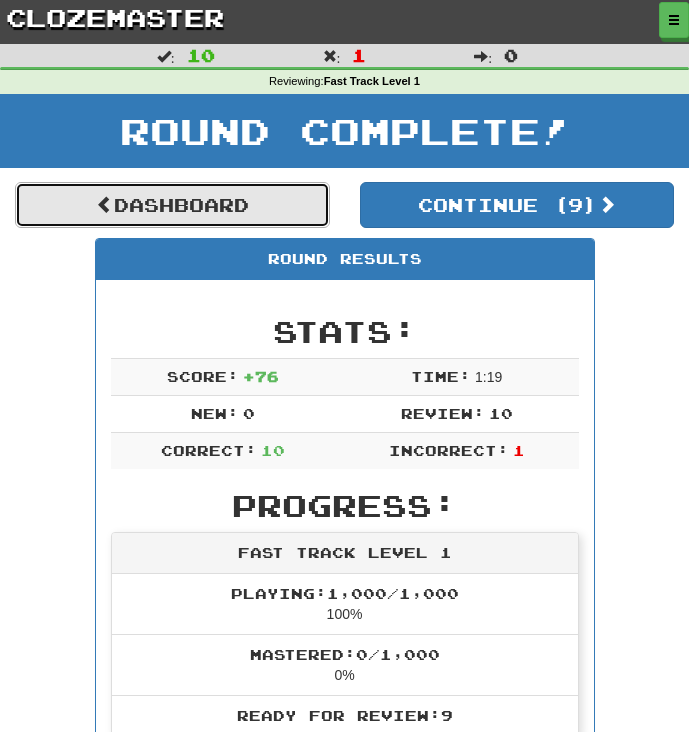 click on "Dashboard" at bounding box center (172, 205) 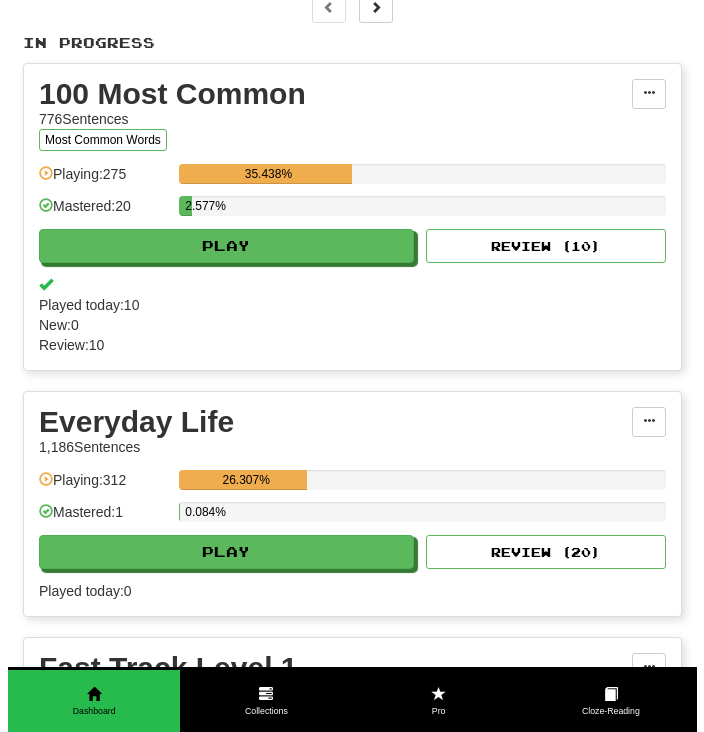 scroll, scrollTop: 316, scrollLeft: 0, axis: vertical 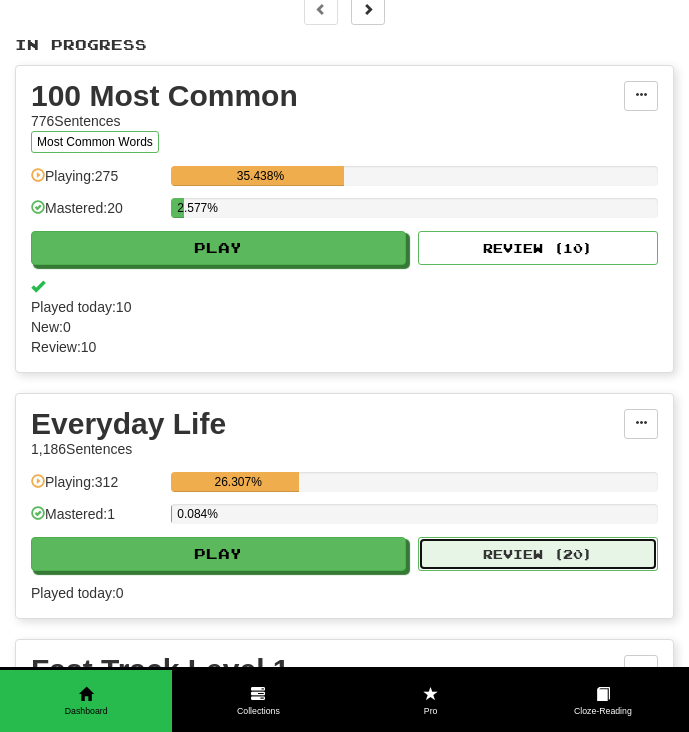 click on "Review ( 20 )" at bounding box center [538, 554] 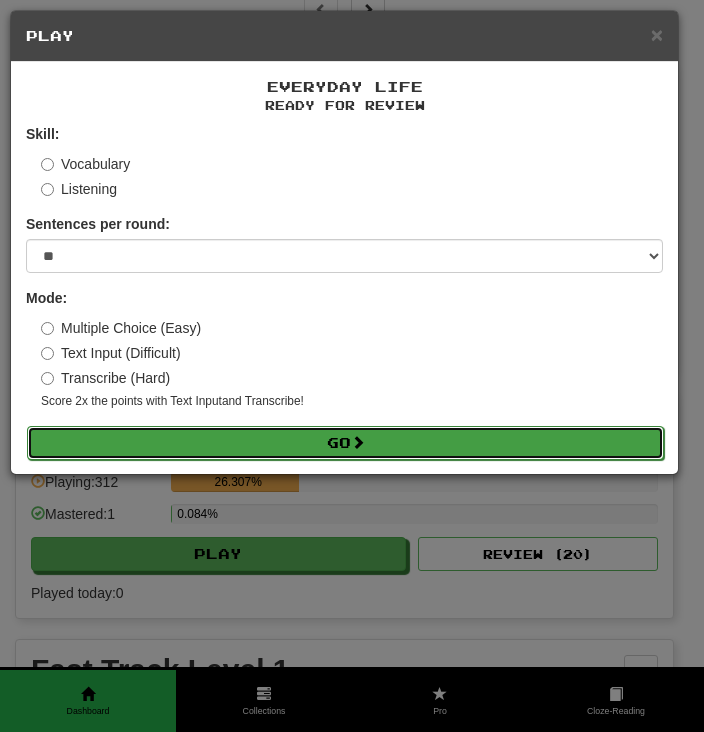 click on "Go" at bounding box center (345, 443) 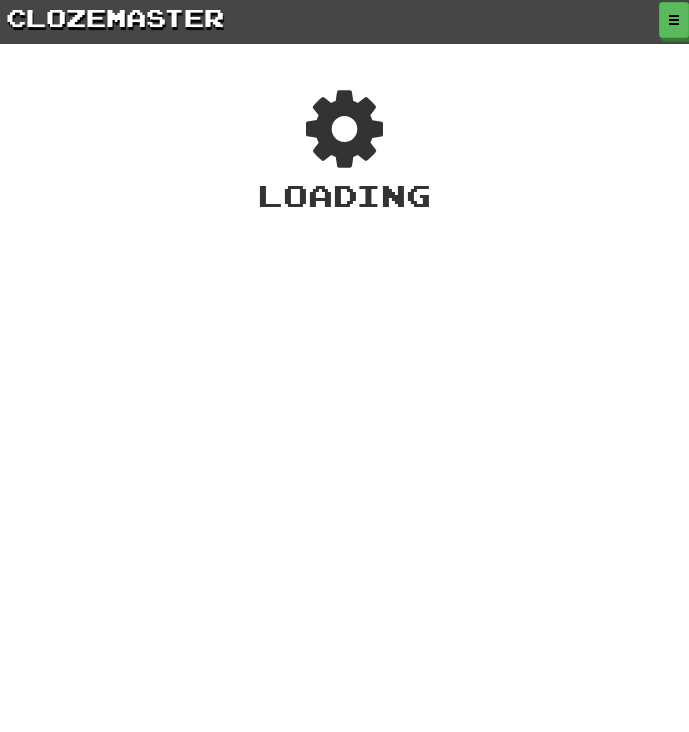 scroll, scrollTop: 0, scrollLeft: 0, axis: both 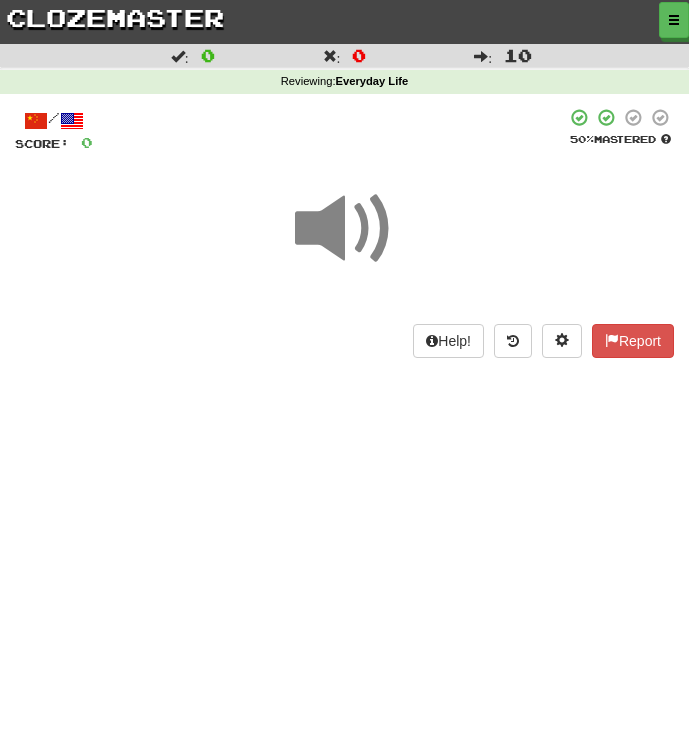 click at bounding box center [345, 229] 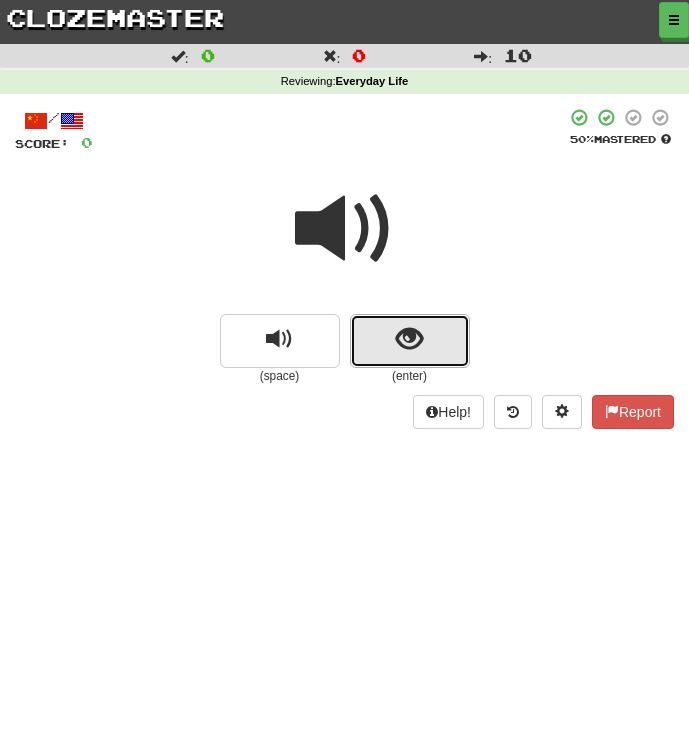 click at bounding box center (410, 341) 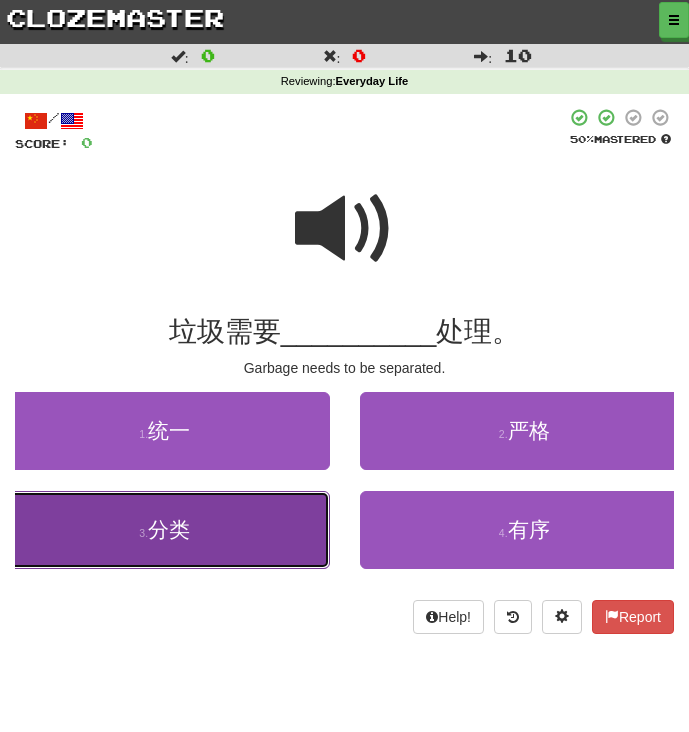 click on "3 .  分类" at bounding box center [165, 530] 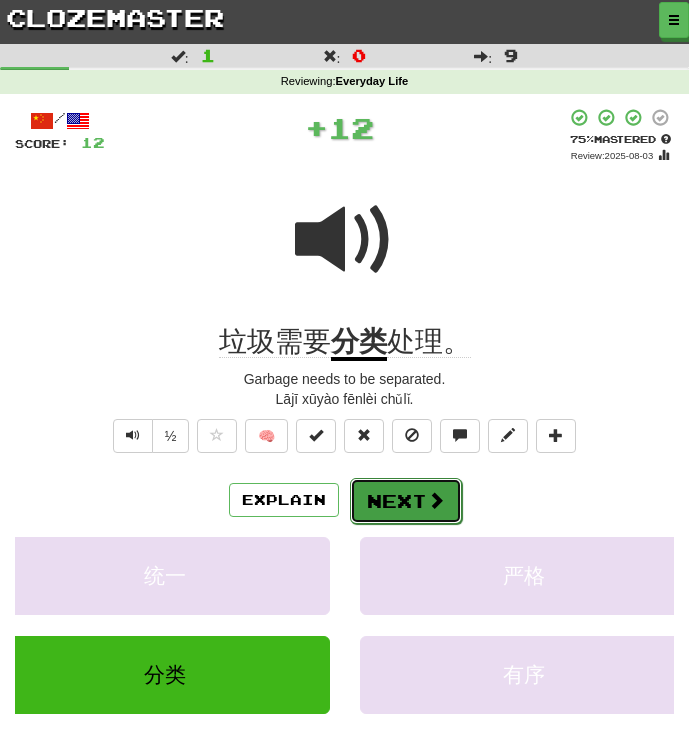 click at bounding box center (436, 500) 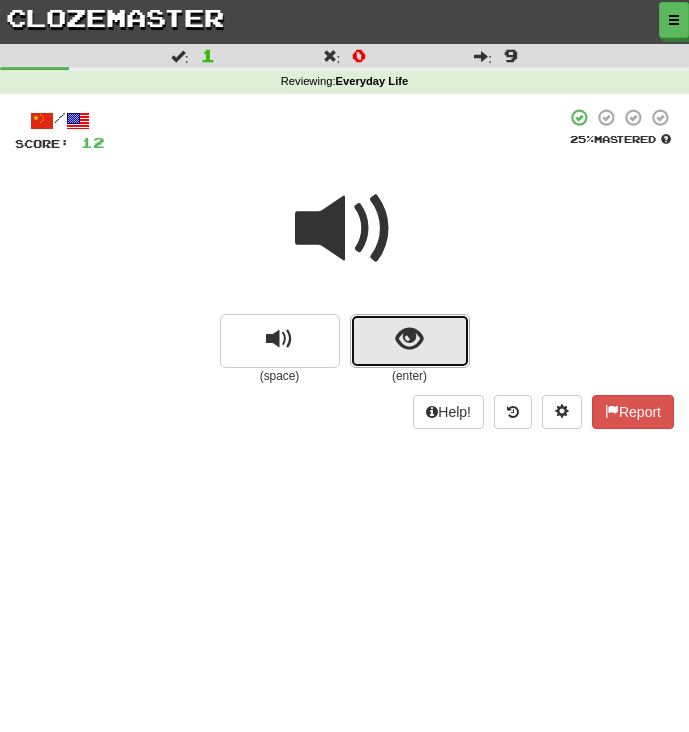 click at bounding box center (410, 341) 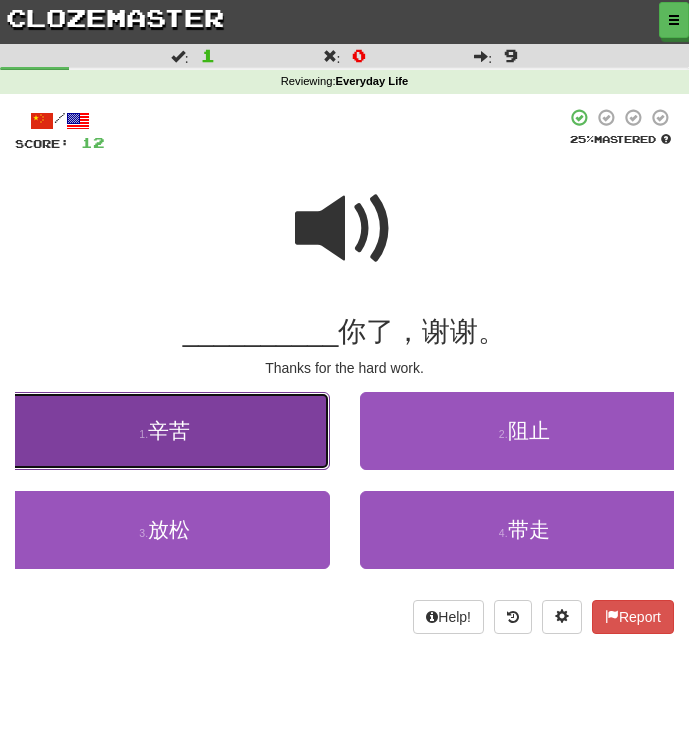 click on "1 .  辛苦" at bounding box center [165, 431] 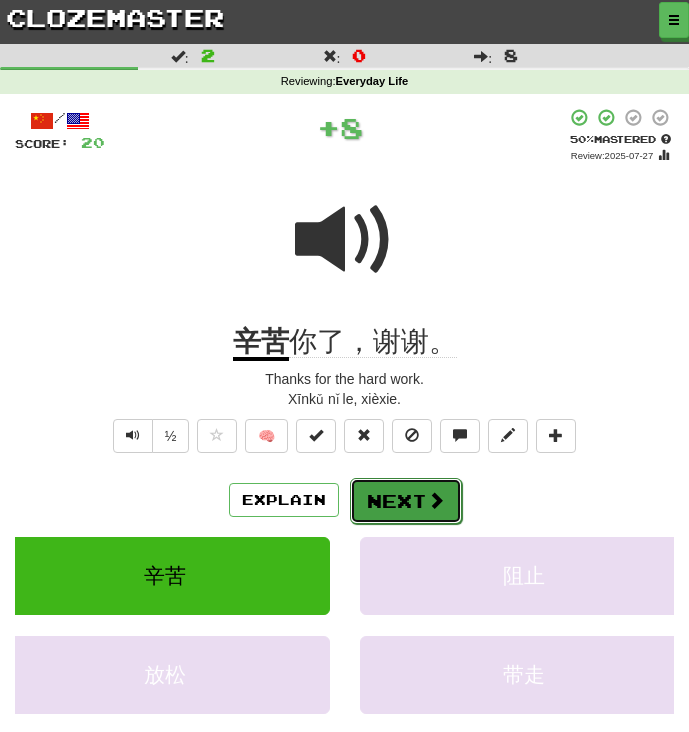 click on "Next" at bounding box center [406, 501] 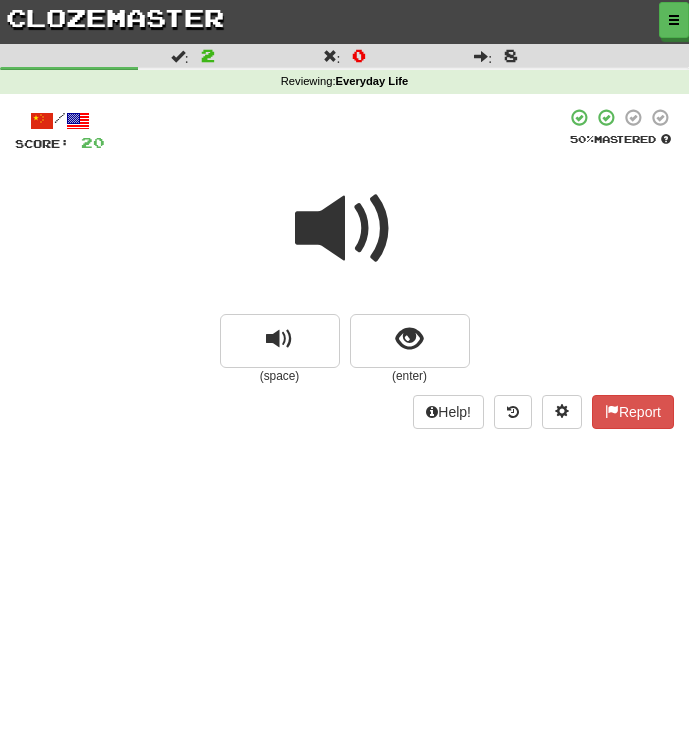click at bounding box center (344, 242) 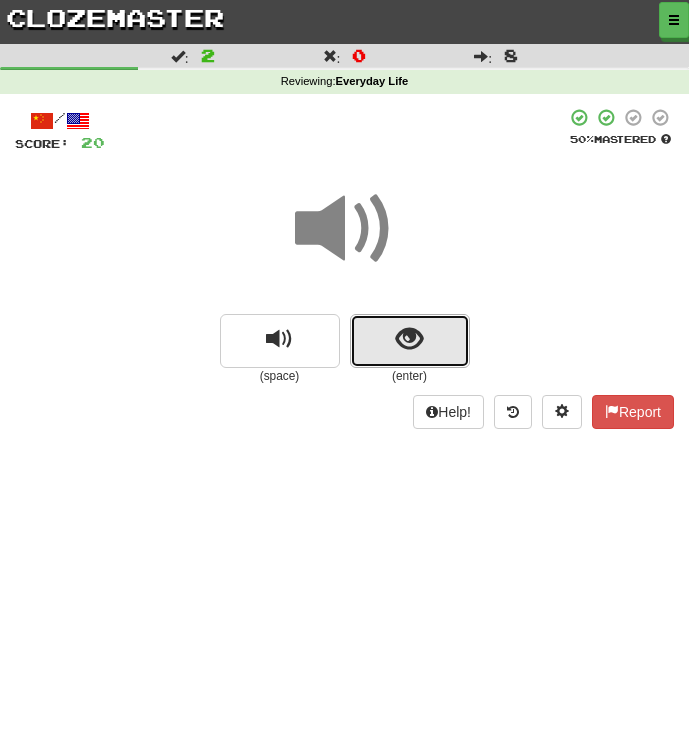 click at bounding box center (409, 339) 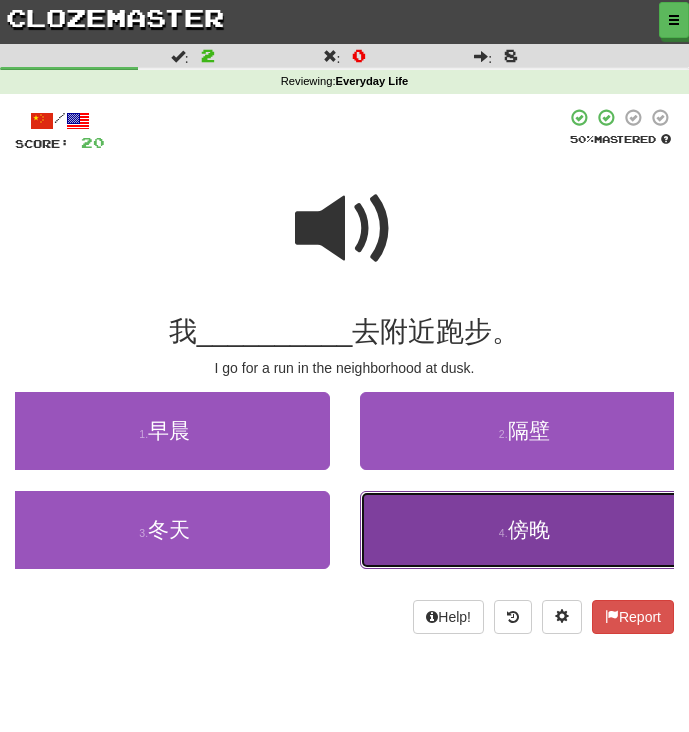 click on "4 .  傍晚" at bounding box center [525, 530] 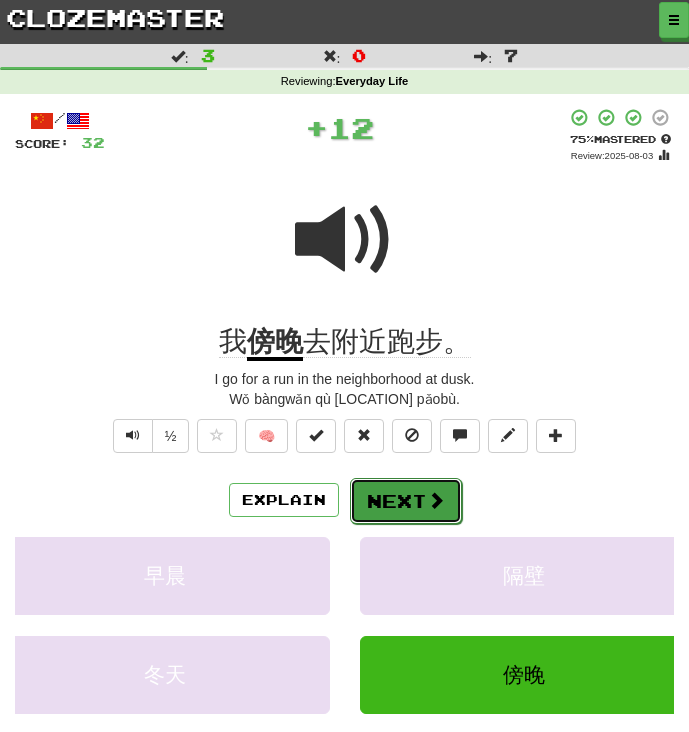 click on "Next" at bounding box center (406, 501) 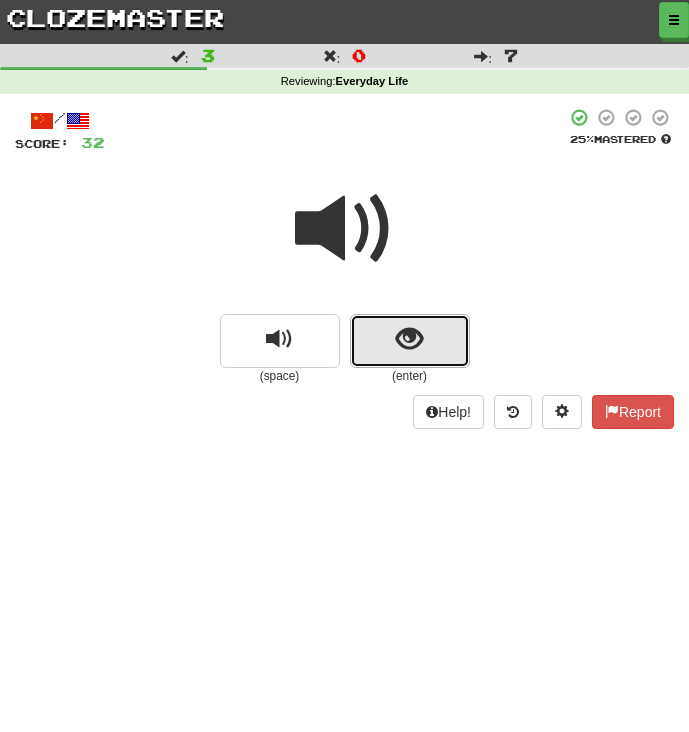 click at bounding box center (410, 341) 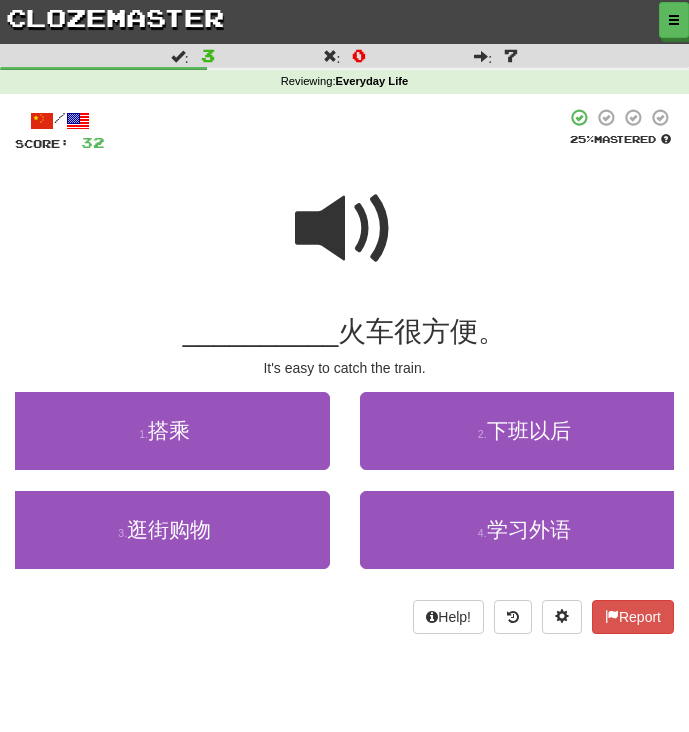 click at bounding box center [345, 229] 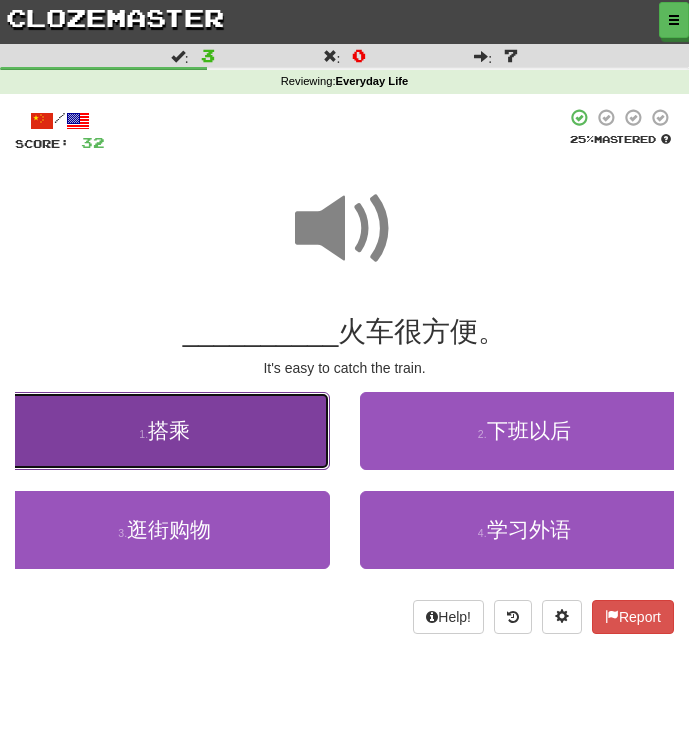 click on "1 .  搭乘" at bounding box center [165, 431] 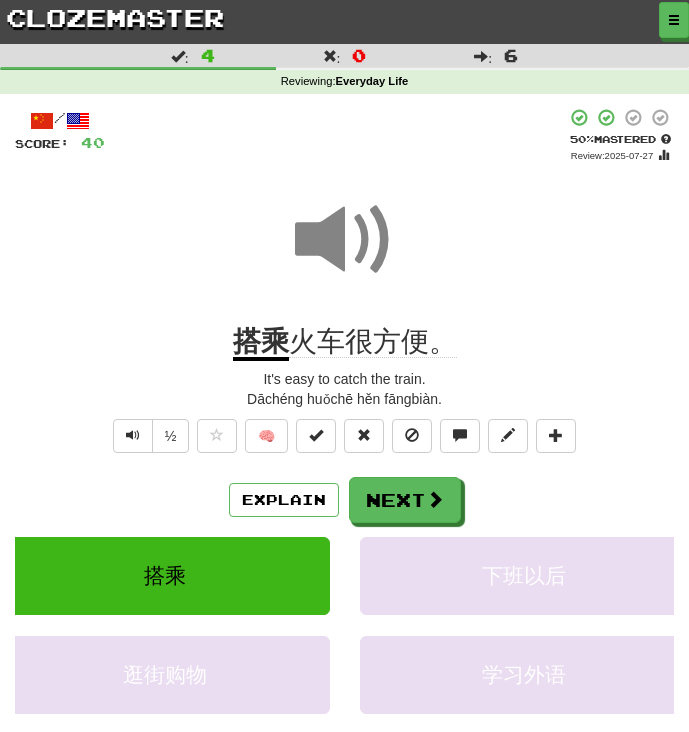 click on "Explain Next 搭乘 下班以后 逛街购物 学习外语 Learn more: 搭乘 下班以后 逛街购物 学习外语" at bounding box center [344, 621] 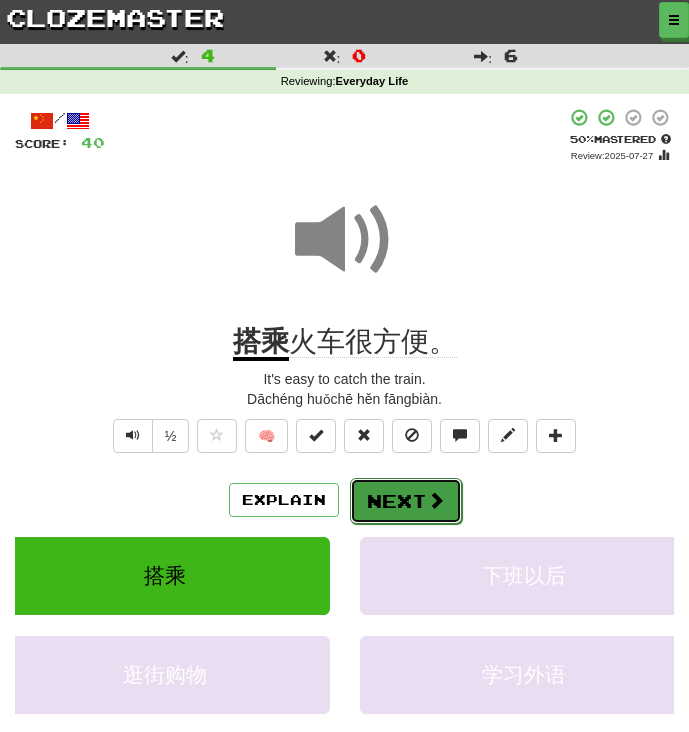 click at bounding box center [436, 500] 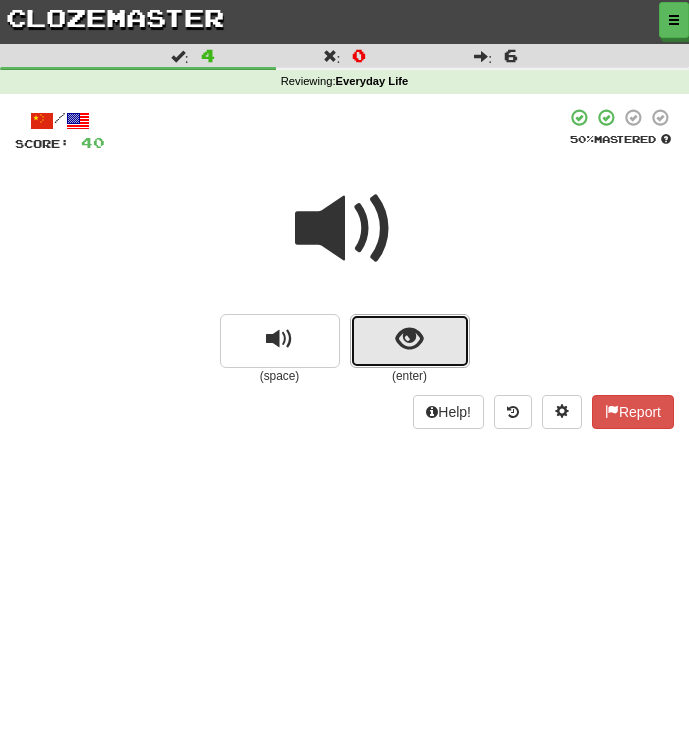 click at bounding box center [409, 339] 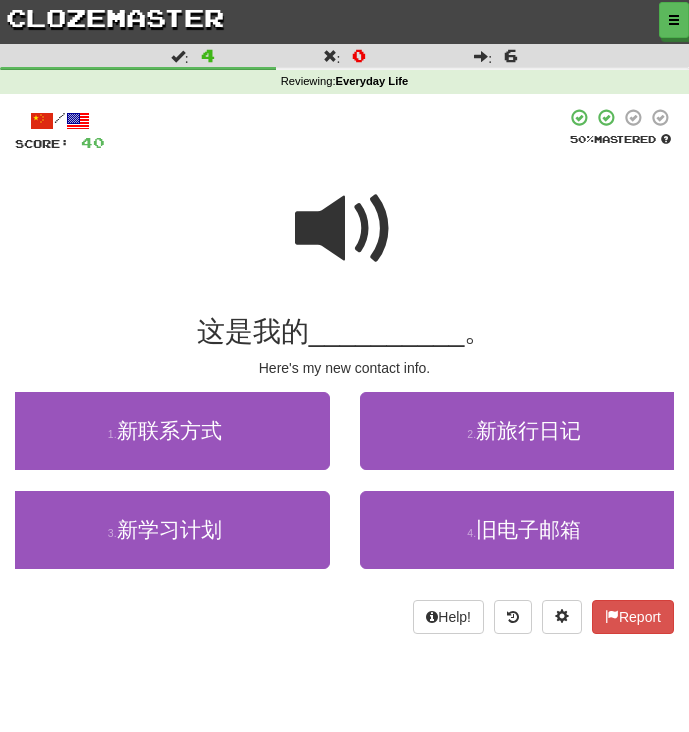 click on "__________" at bounding box center [387, 331] 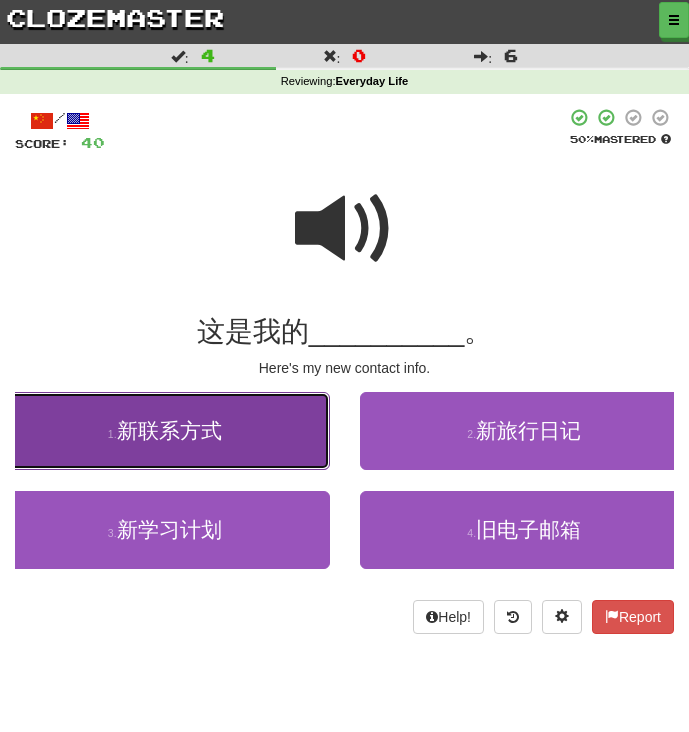click on "1 .  新联系方式" at bounding box center [165, 431] 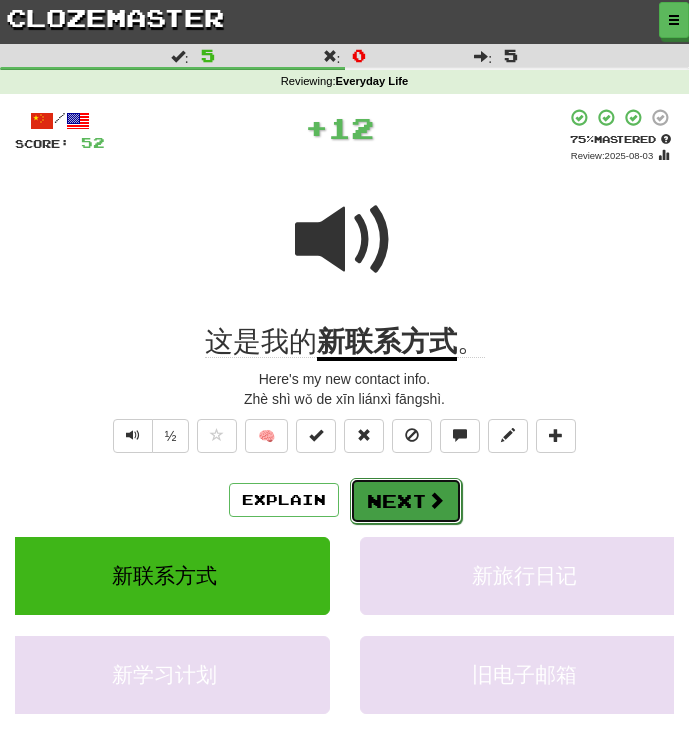 click on "Next" at bounding box center (406, 501) 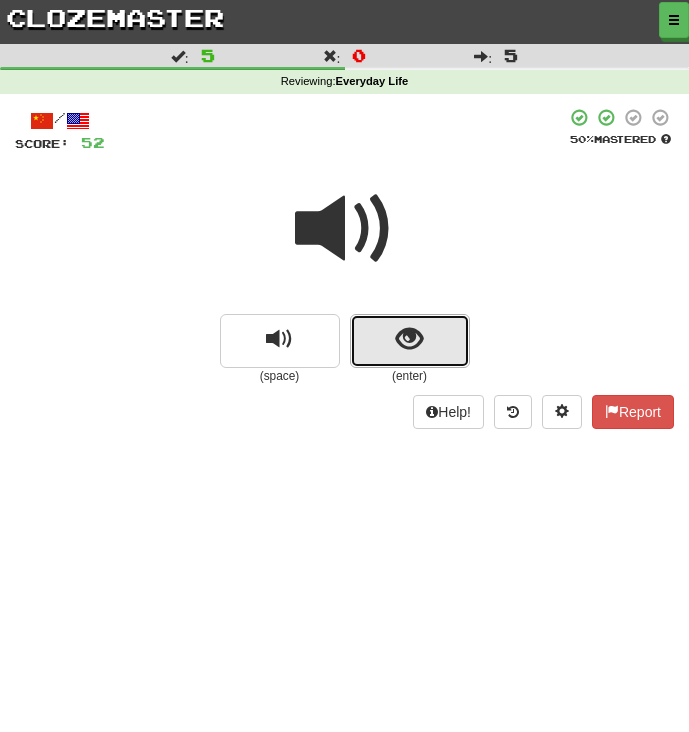 click at bounding box center (409, 339) 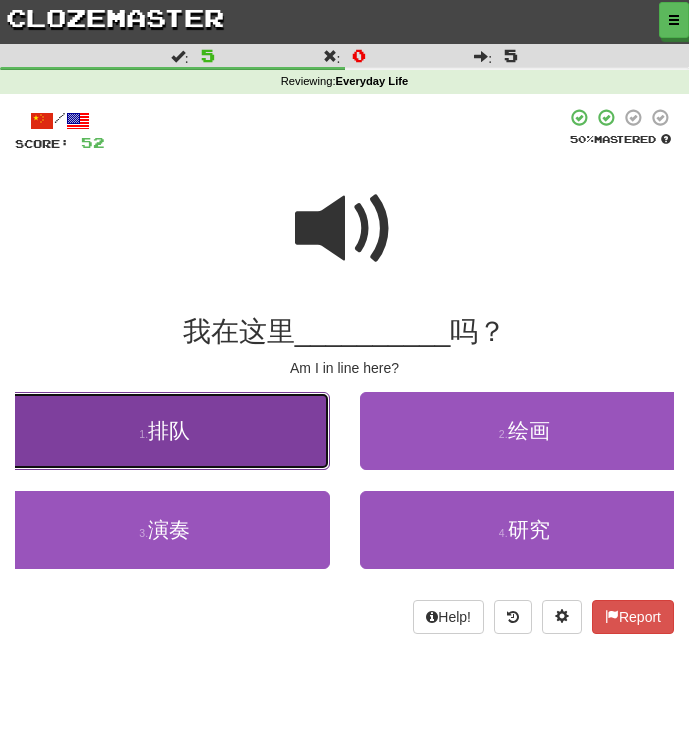 click on "1 .  排队" at bounding box center (165, 431) 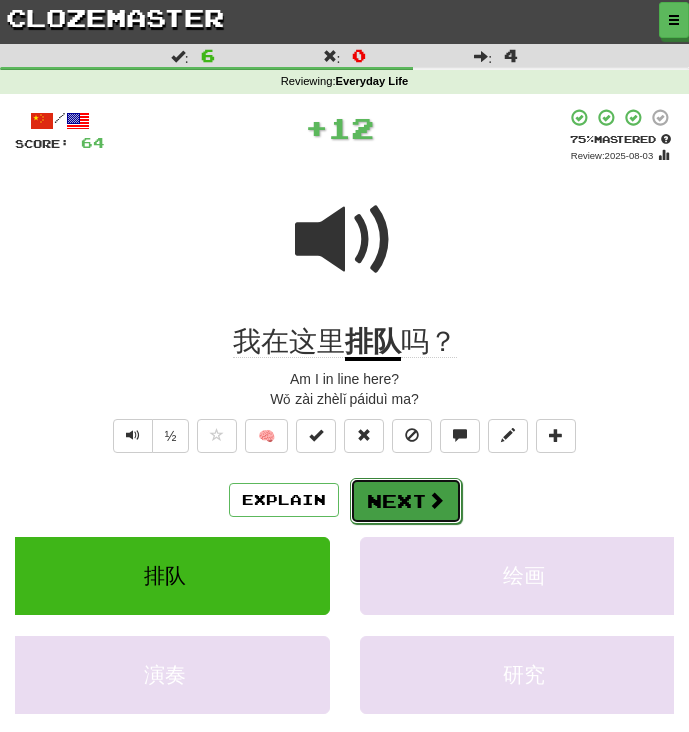 click on "Next" at bounding box center [406, 501] 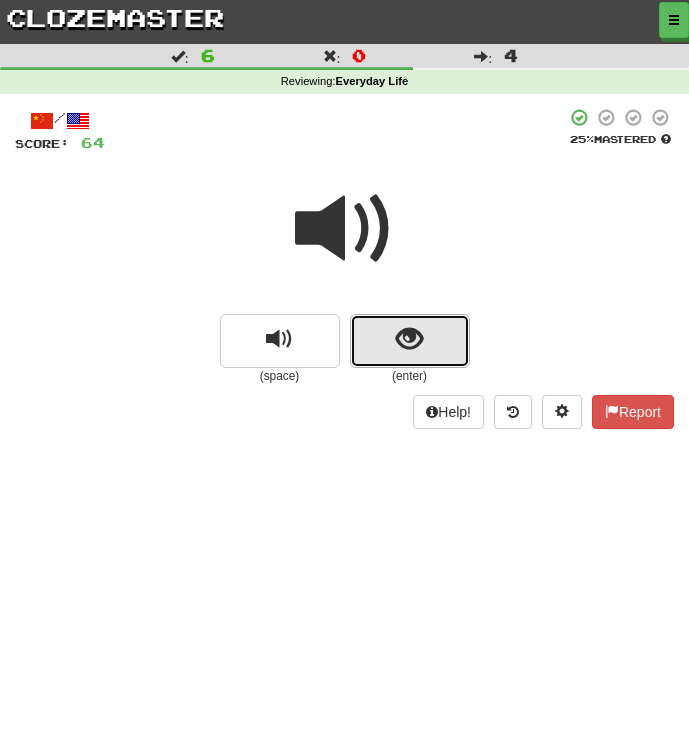 click at bounding box center (410, 341) 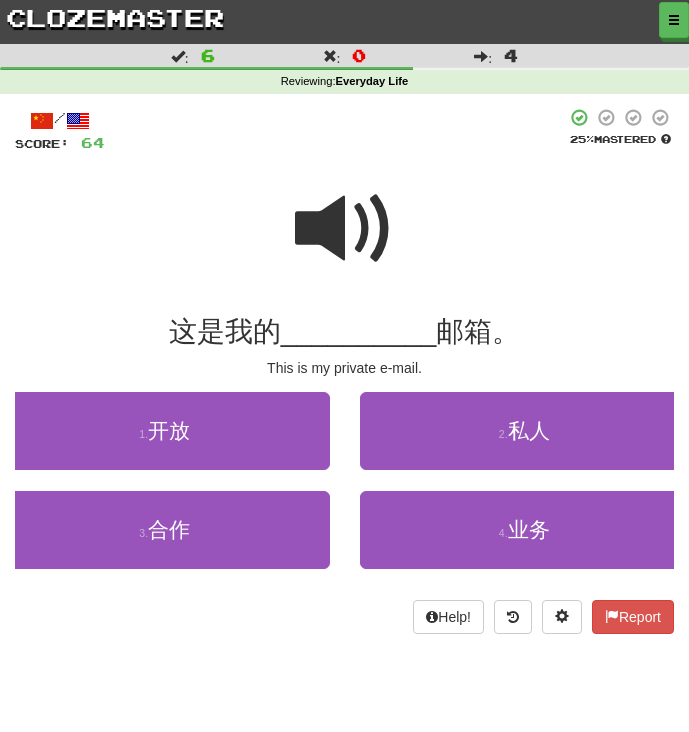 click at bounding box center (345, 229) 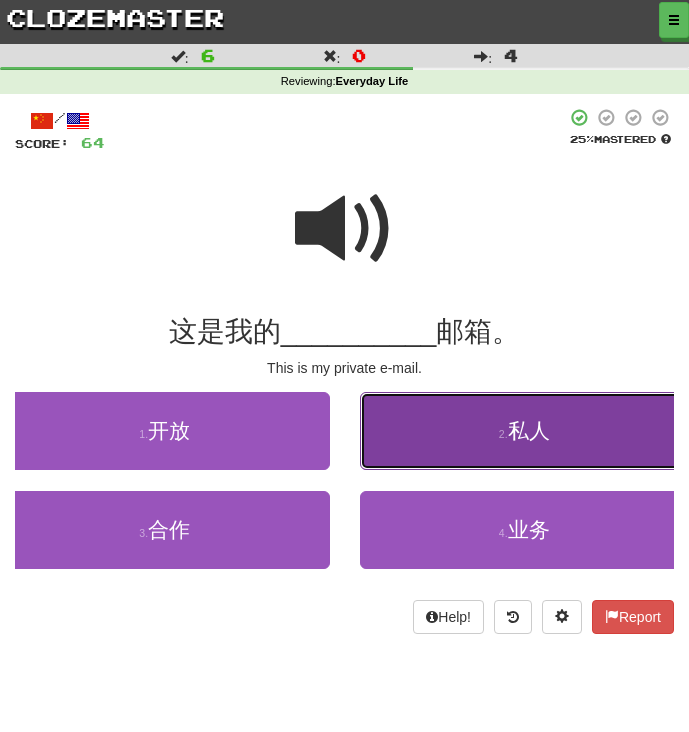 click on "2 .  私人" at bounding box center (525, 431) 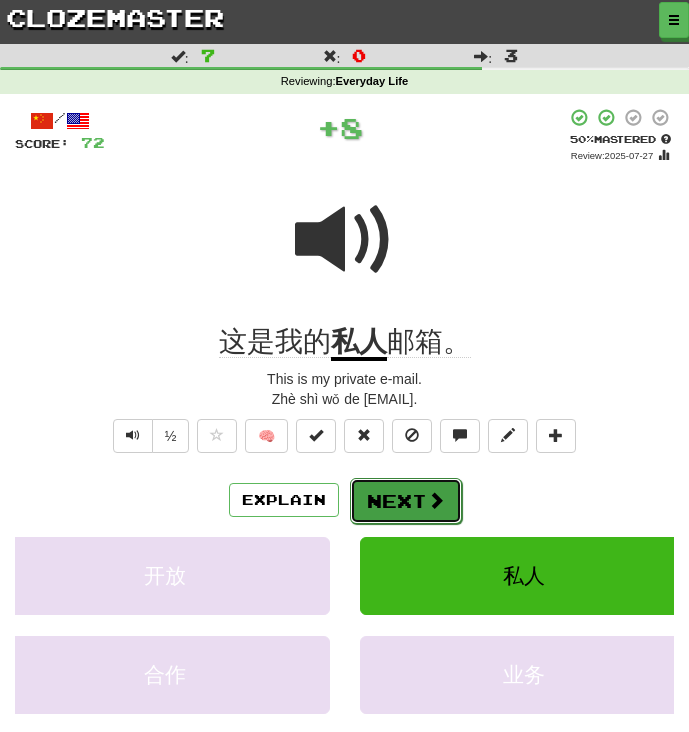 click on "Next" at bounding box center [406, 501] 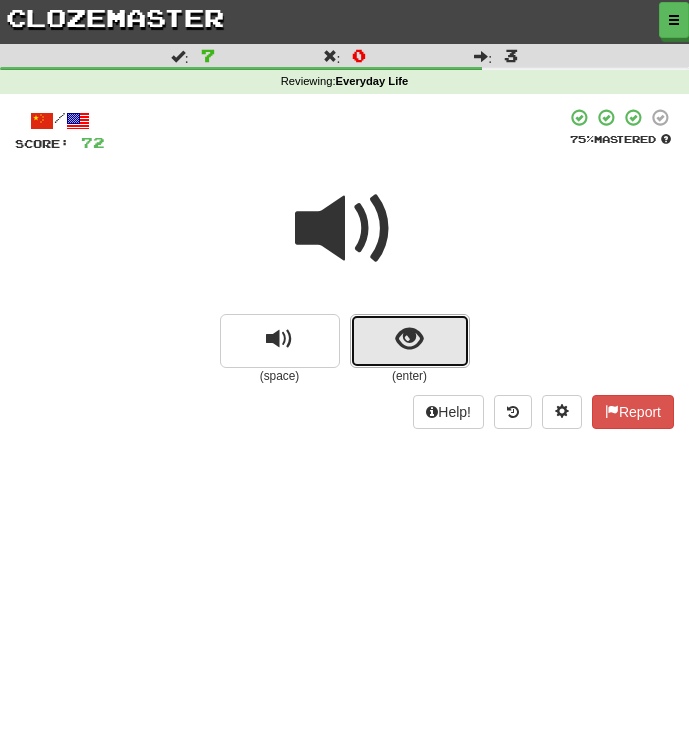 click at bounding box center (410, 341) 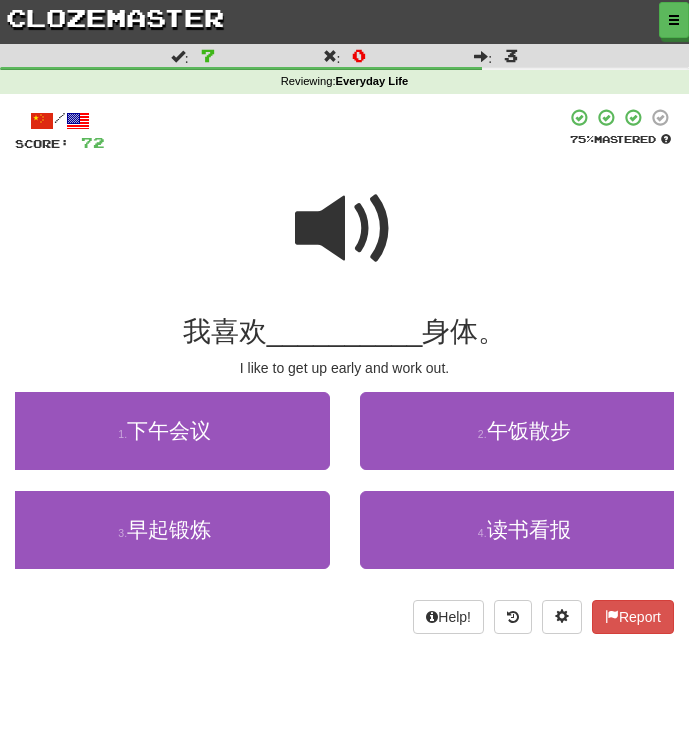 click at bounding box center (345, 229) 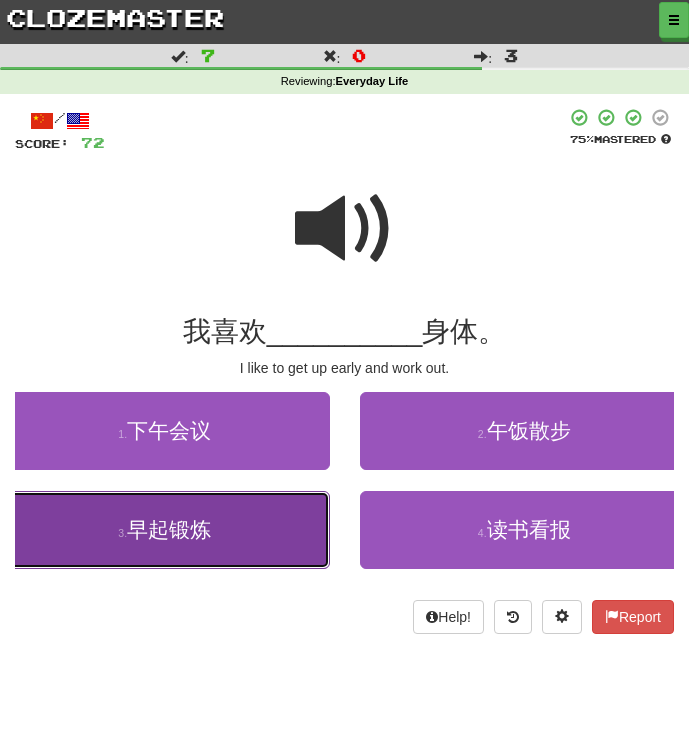 click on "3 .  早起锻炼" at bounding box center (165, 530) 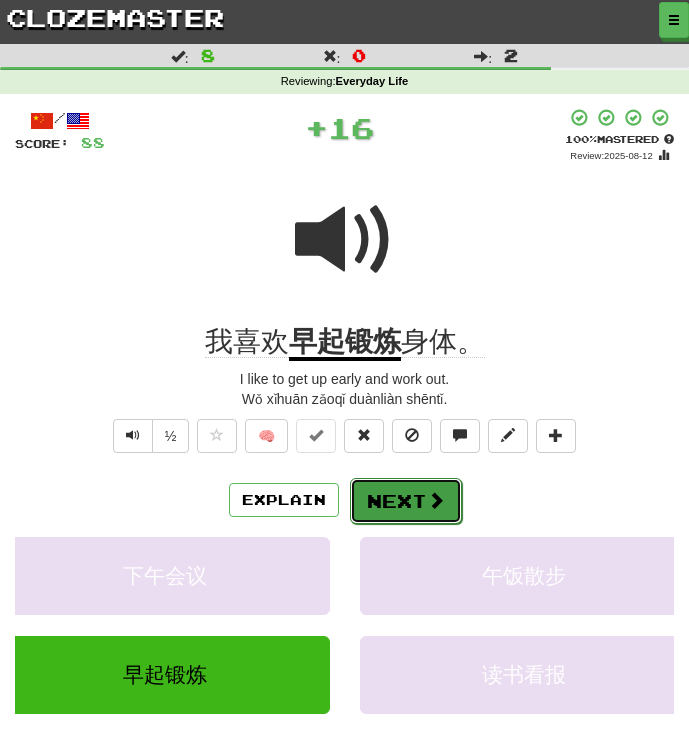 click on "Next" at bounding box center (406, 501) 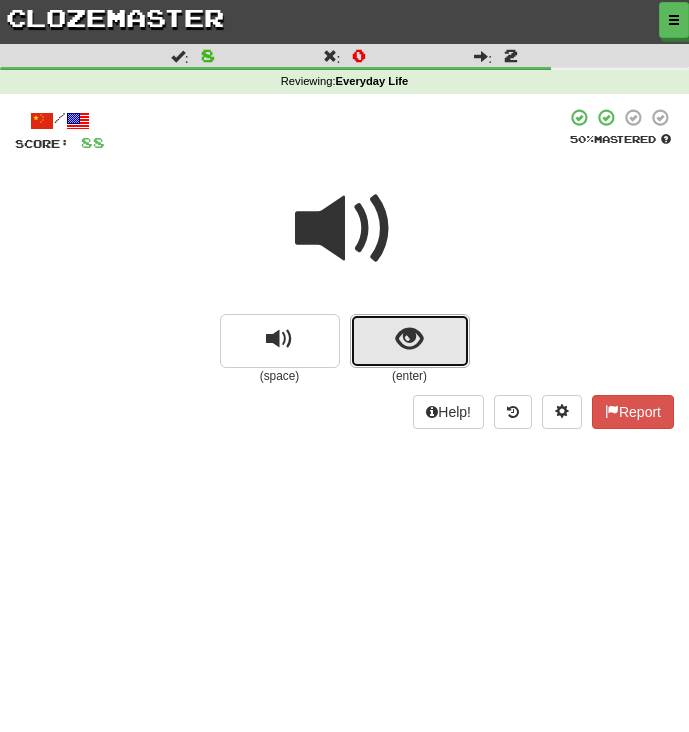 click at bounding box center [410, 341] 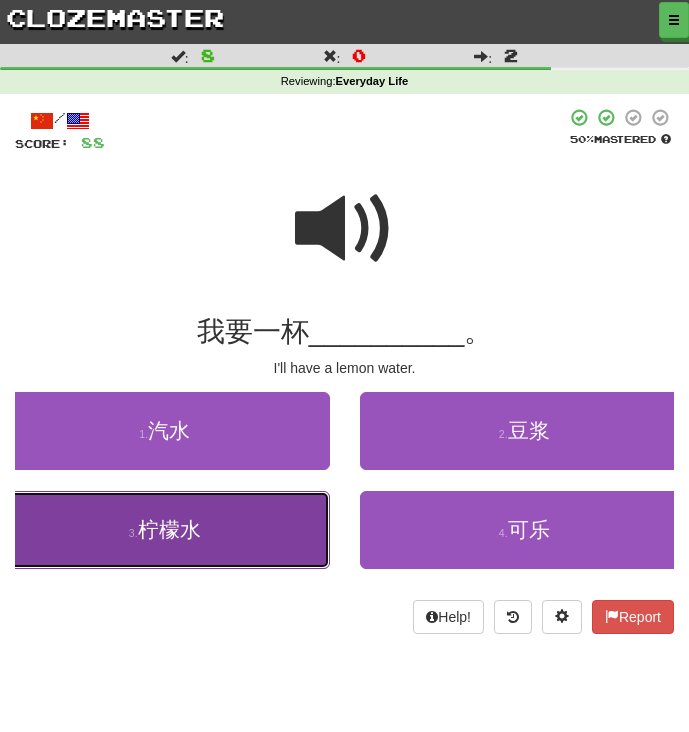click on "3 .  柠檬水" at bounding box center (165, 530) 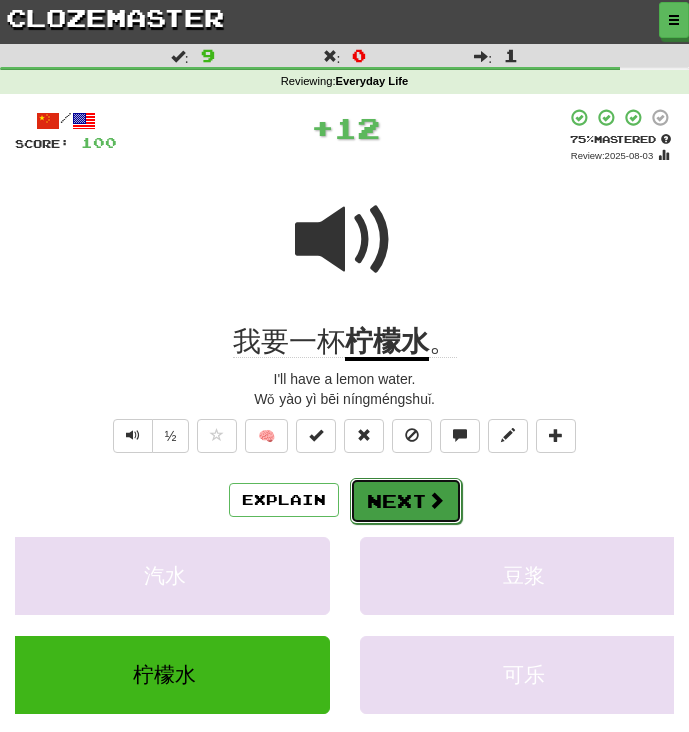 click on "Next" at bounding box center [406, 501] 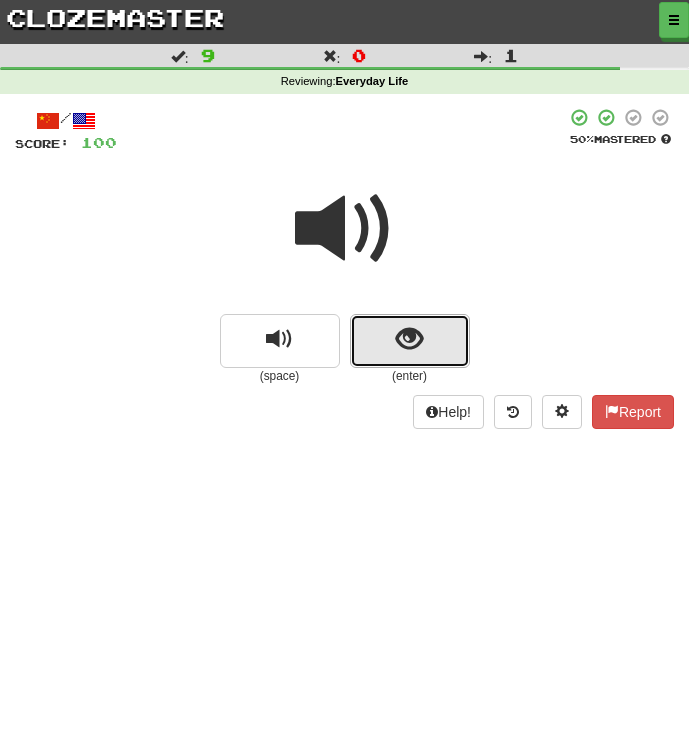 click at bounding box center (409, 339) 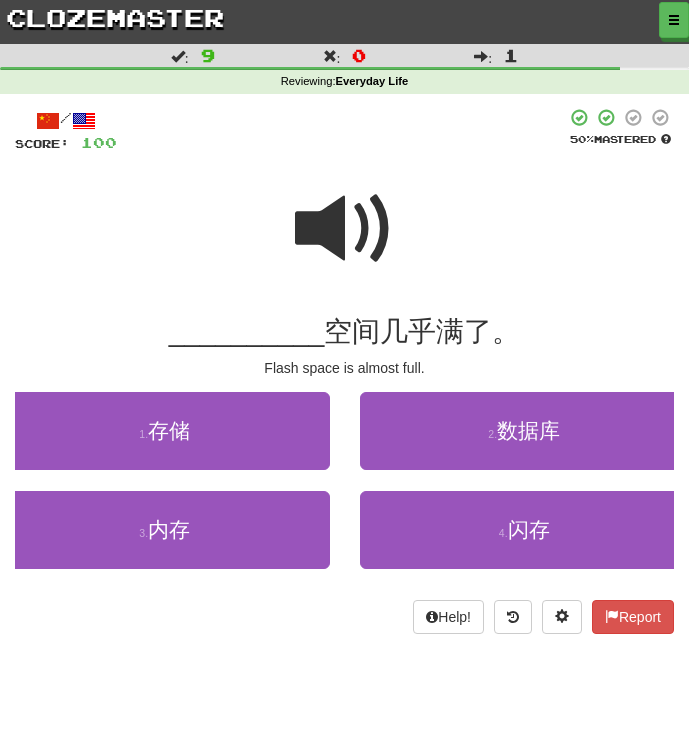 click at bounding box center [345, 229] 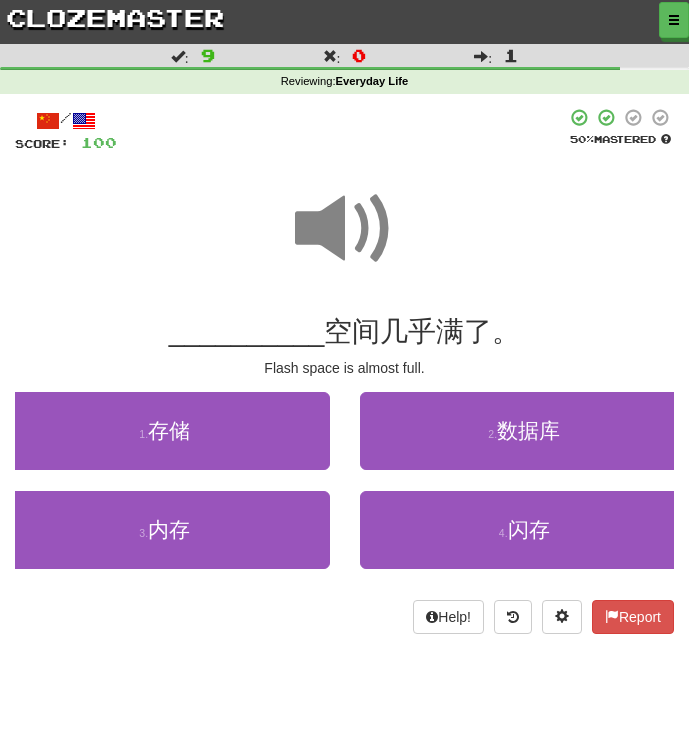 click at bounding box center (345, 229) 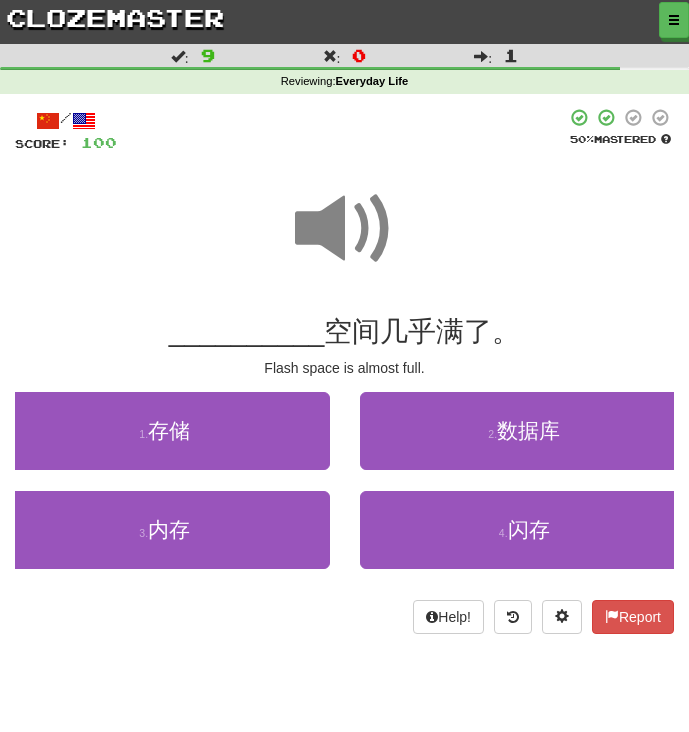click at bounding box center (345, 229) 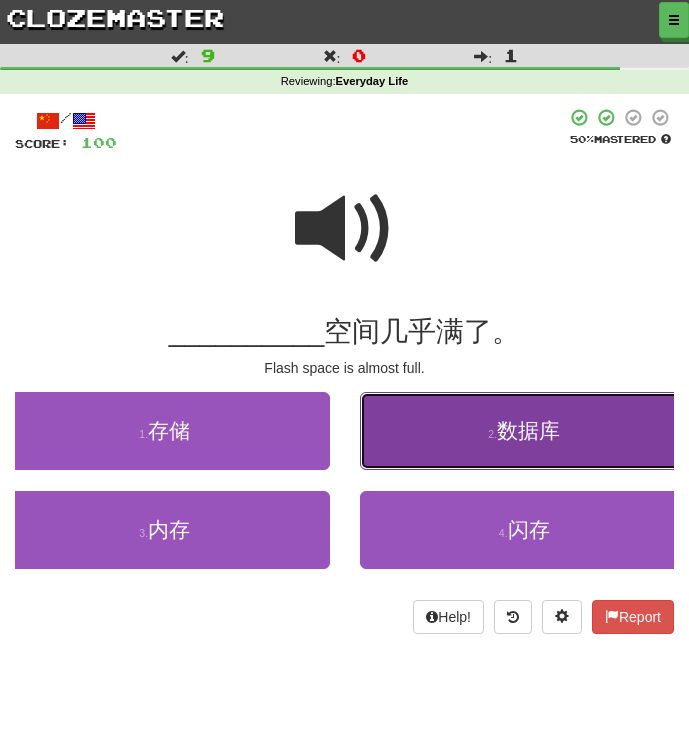 click on "2 .  数据库" at bounding box center [525, 431] 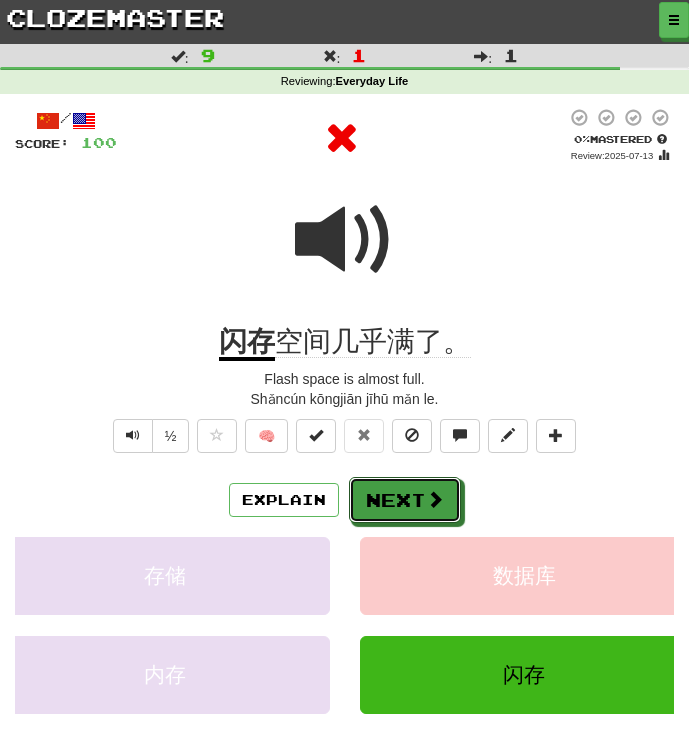 click on "Next" at bounding box center [405, 500] 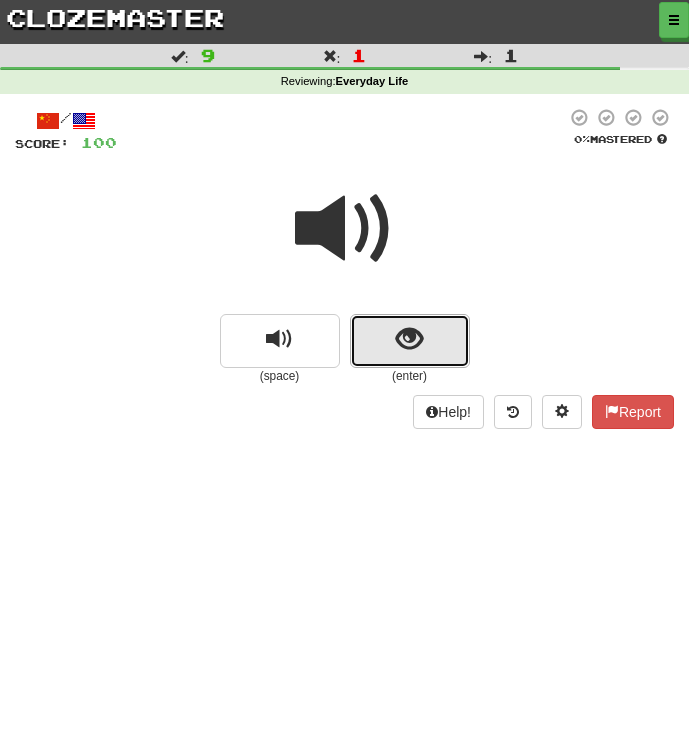 click at bounding box center (409, 339) 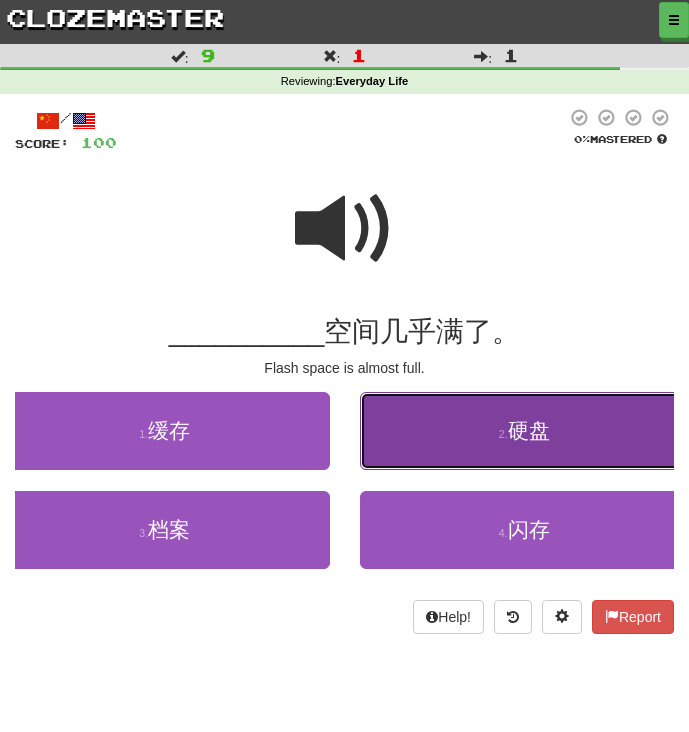 click on "2 .  硬盘" at bounding box center (525, 431) 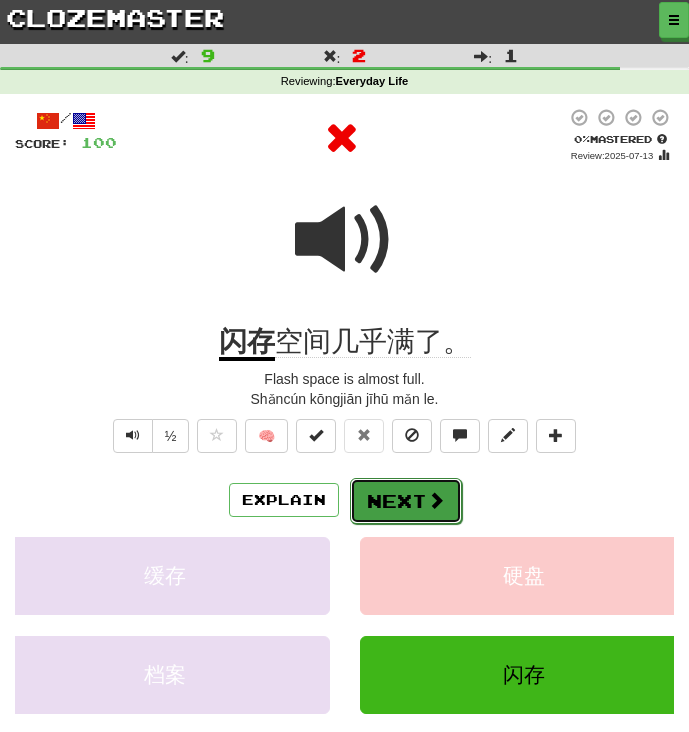 click on "Next" at bounding box center (406, 501) 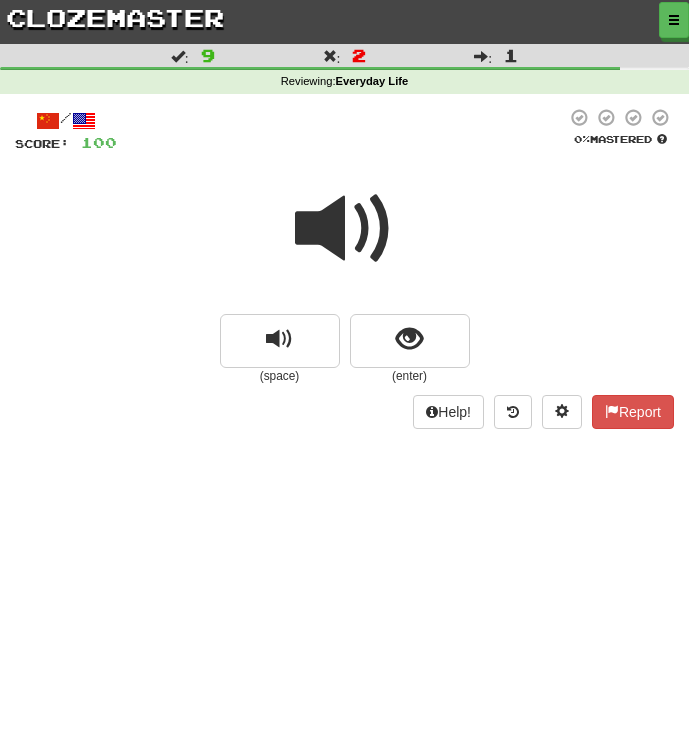click at bounding box center (344, 242) 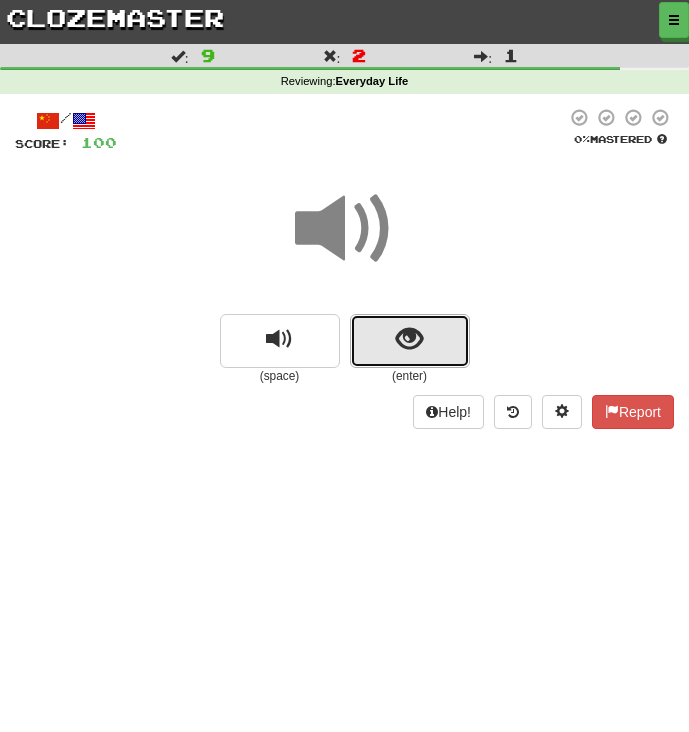 click at bounding box center (409, 339) 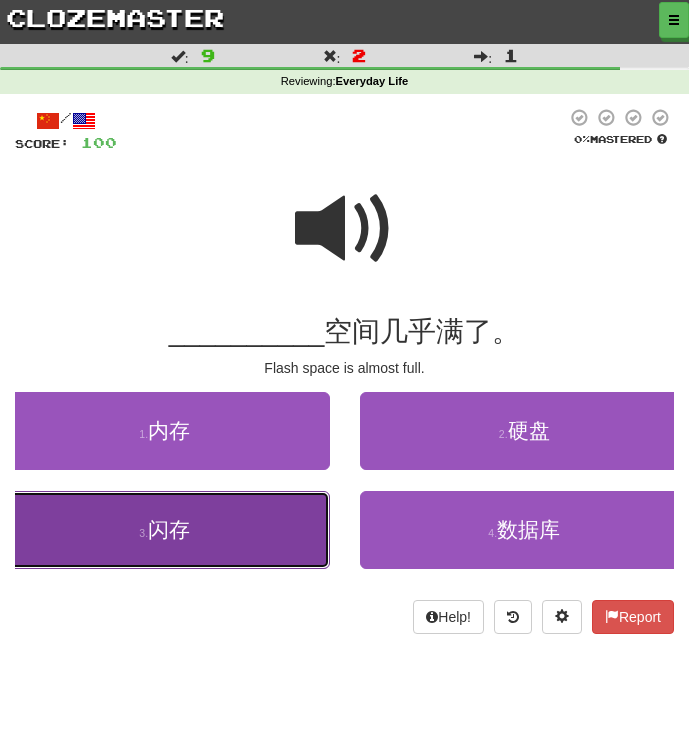 click on "3 .  闪存" at bounding box center (165, 530) 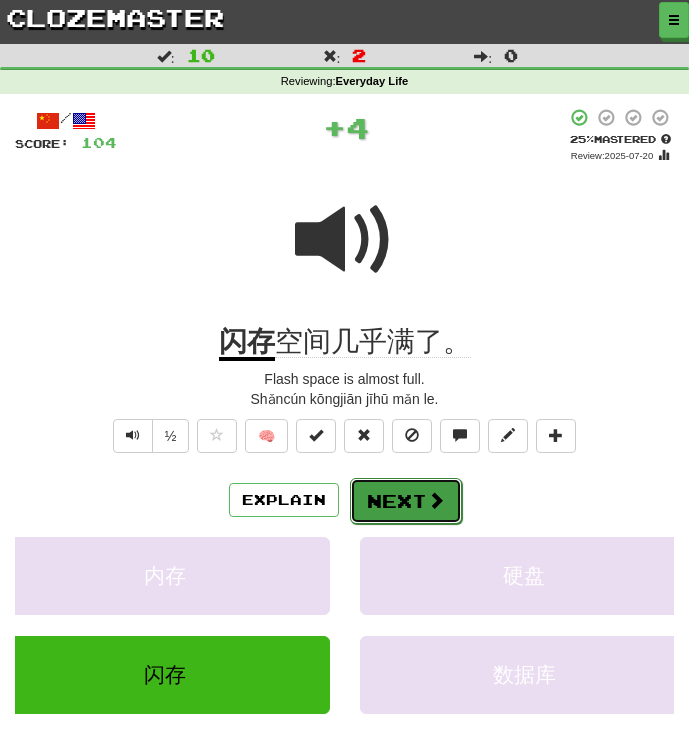 click on "Next" at bounding box center (406, 501) 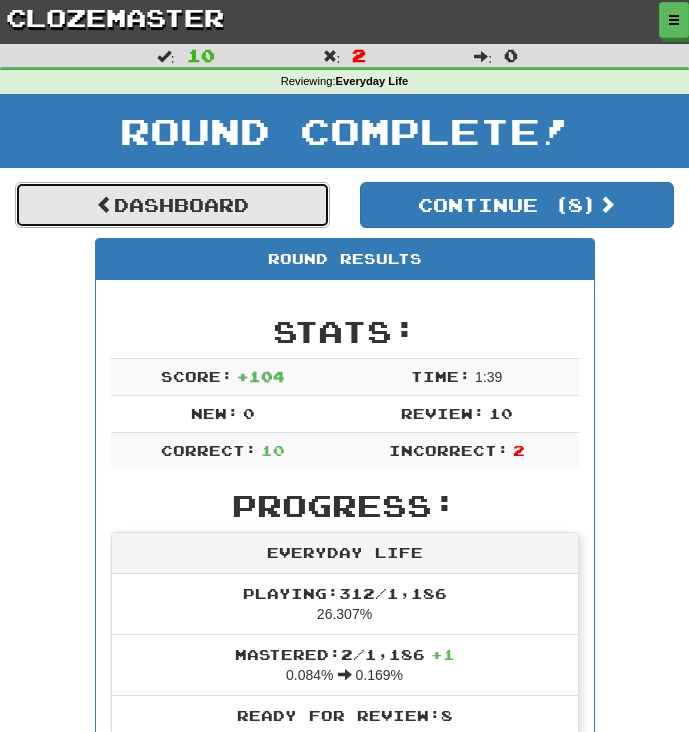 click on "Dashboard" at bounding box center (172, 205) 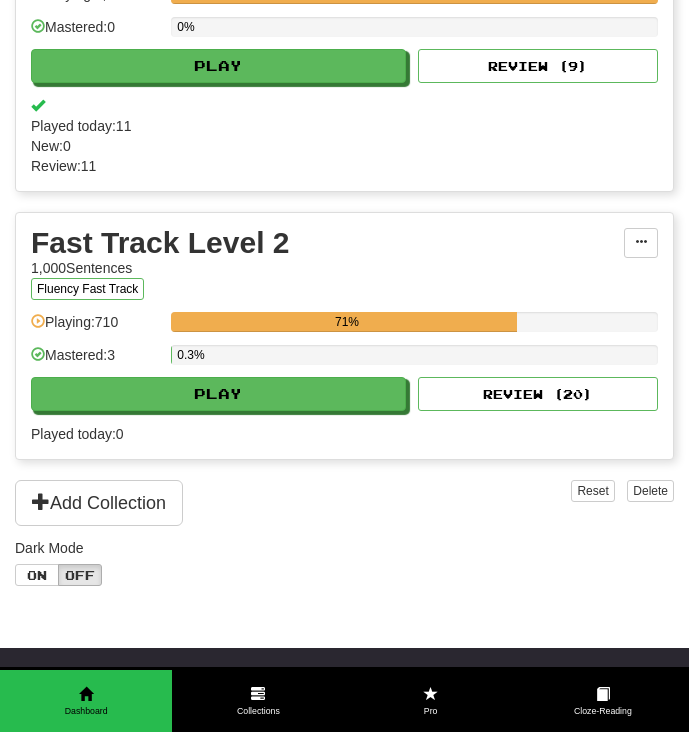 scroll, scrollTop: 1135, scrollLeft: 0, axis: vertical 